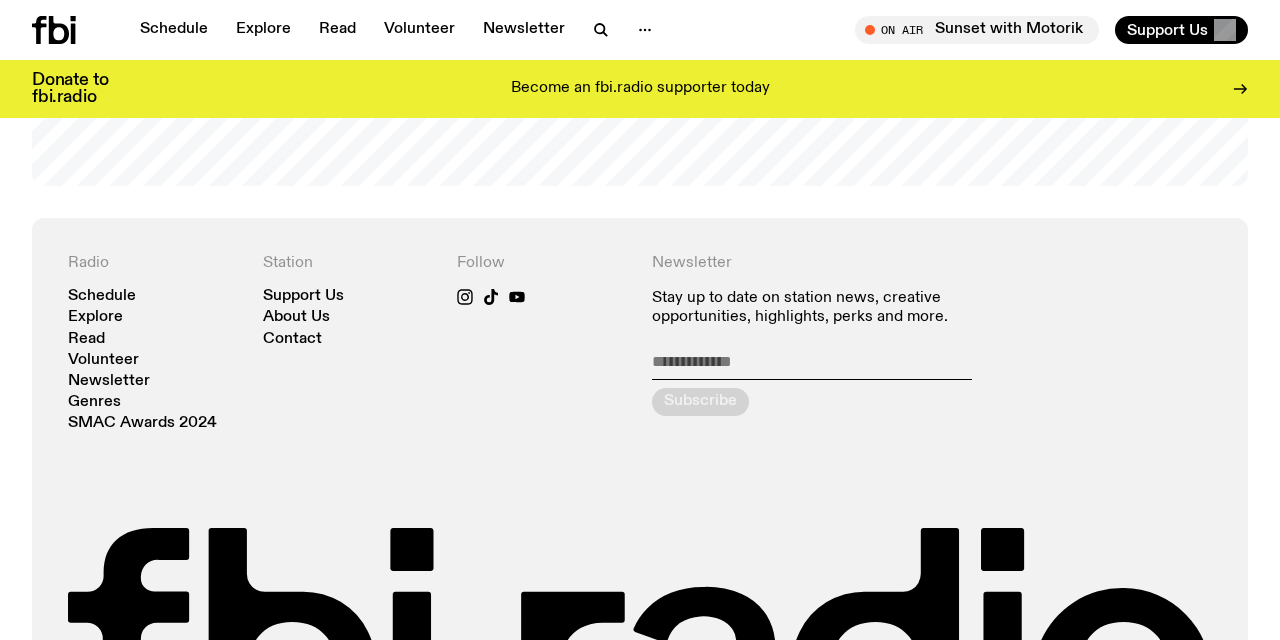 scroll, scrollTop: 4023, scrollLeft: 0, axis: vertical 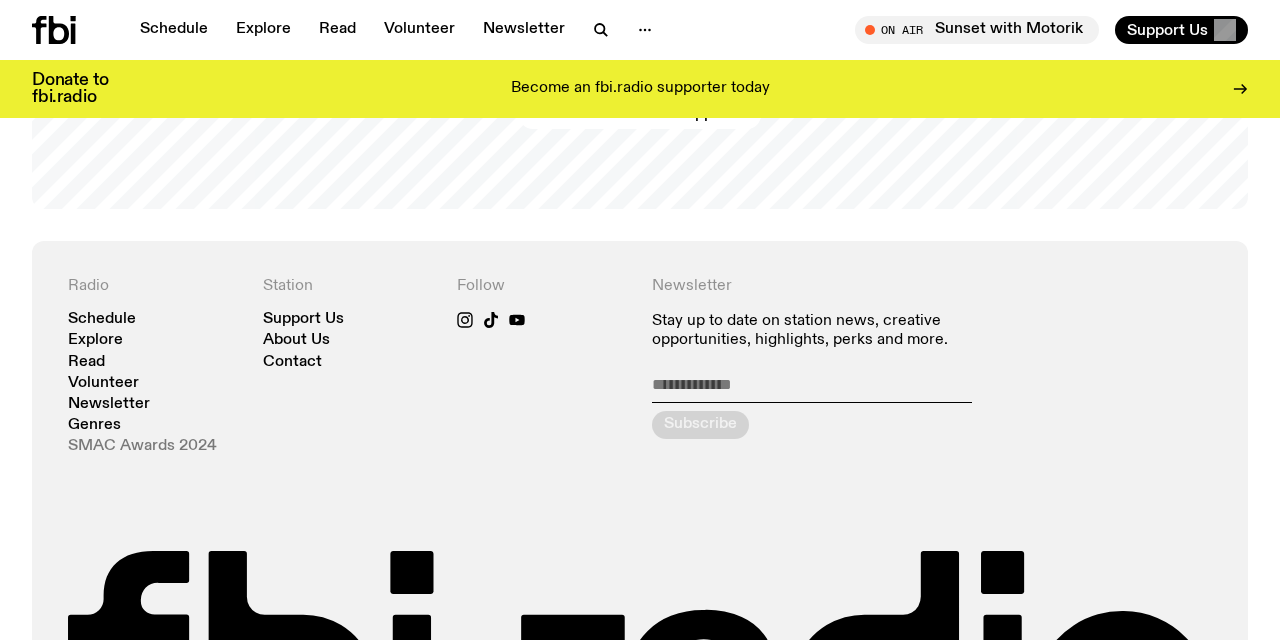 click on "SMAC Awards 2024" at bounding box center (142, 446) 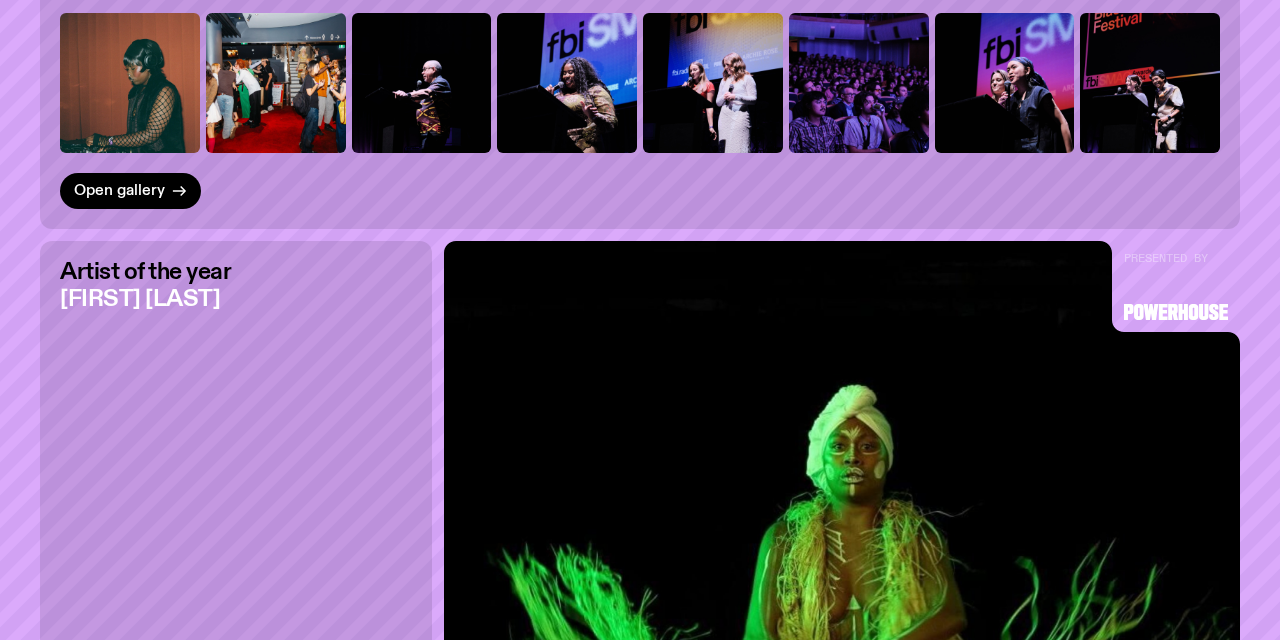 scroll, scrollTop: 1000, scrollLeft: 0, axis: vertical 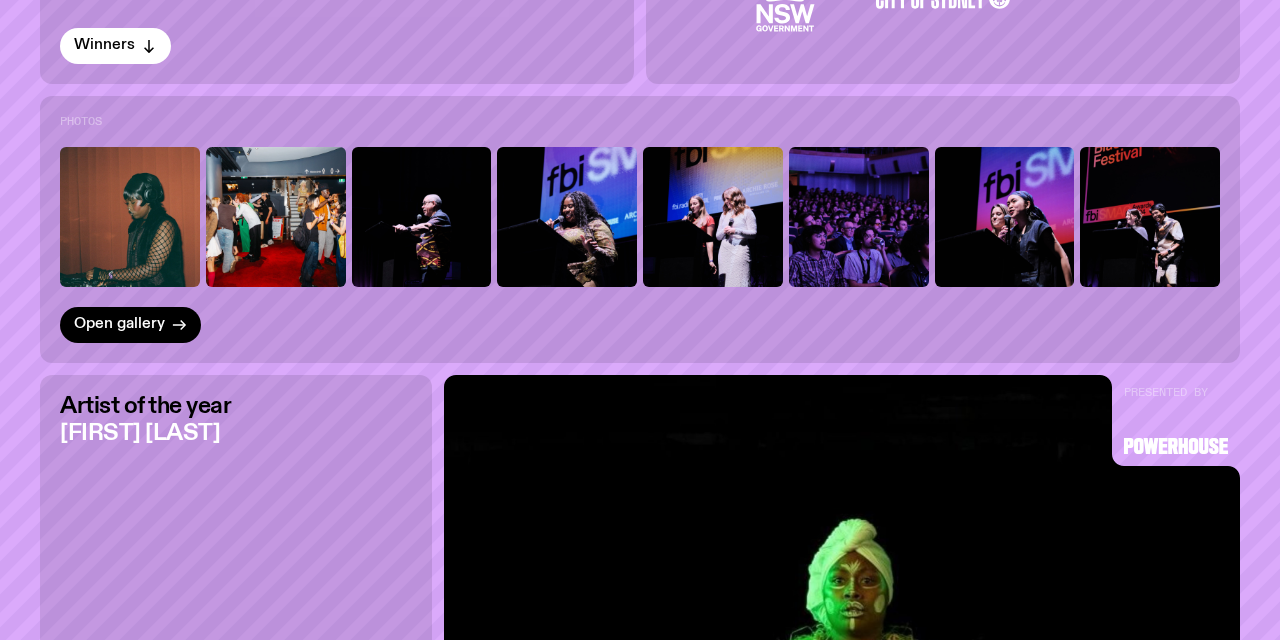 click at bounding box center [130, 217] 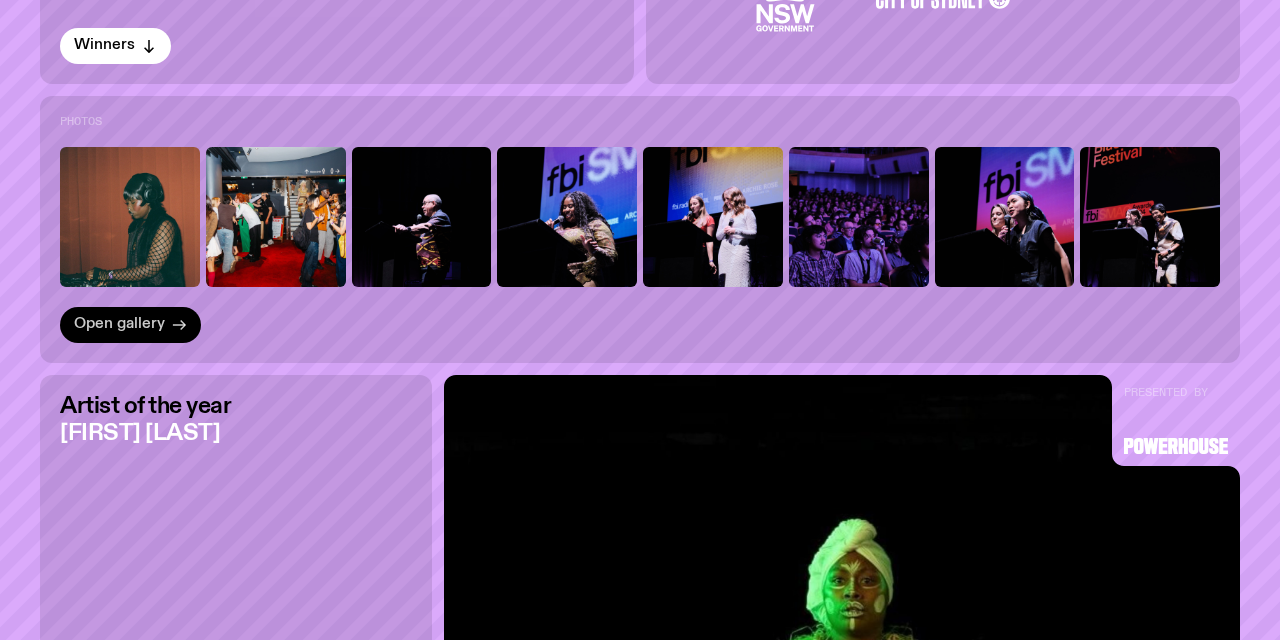 click on "Open gallery" at bounding box center (119, 324) 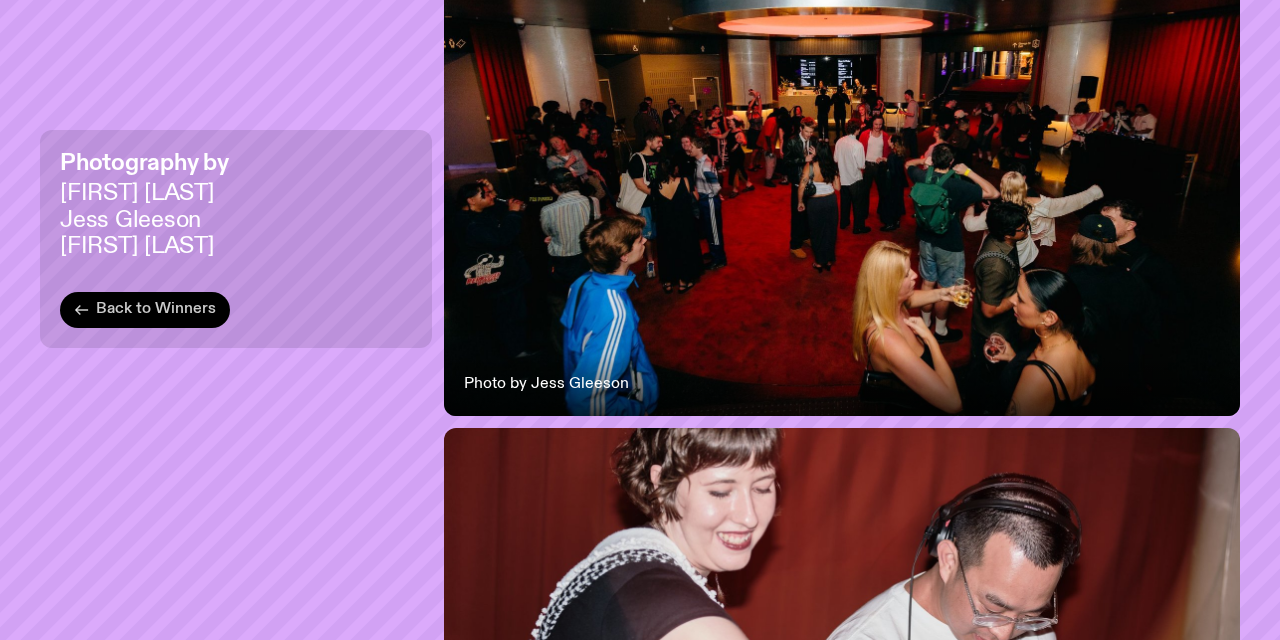 scroll, scrollTop: 32735, scrollLeft: 0, axis: vertical 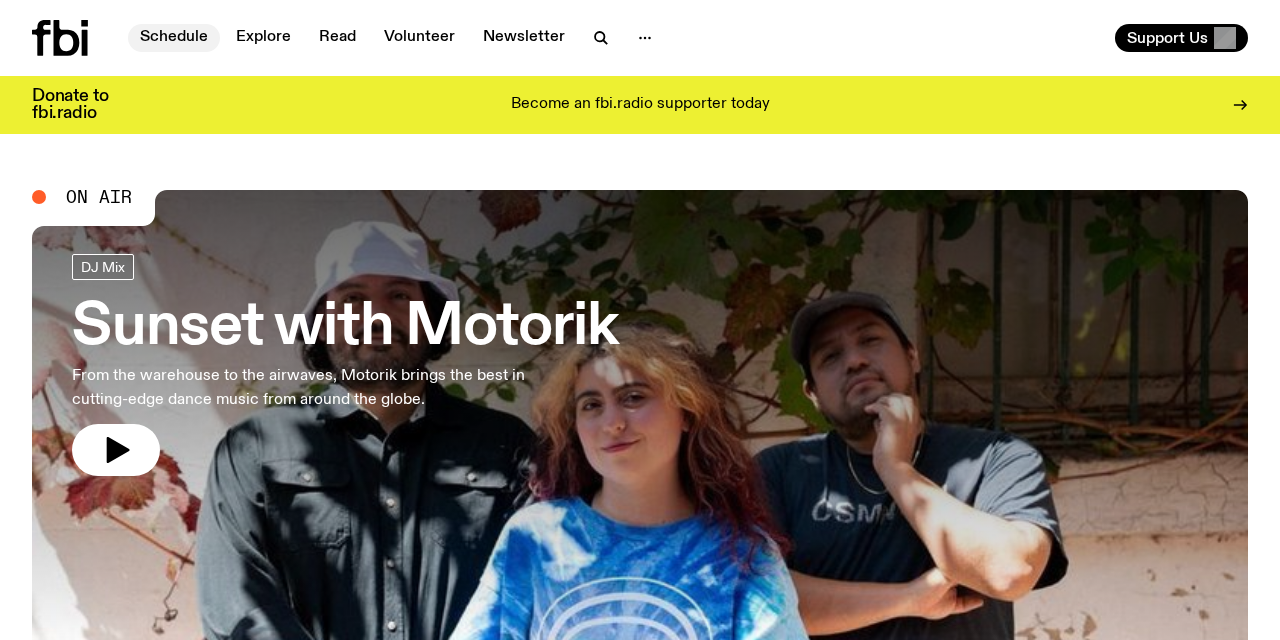 click on "Schedule" 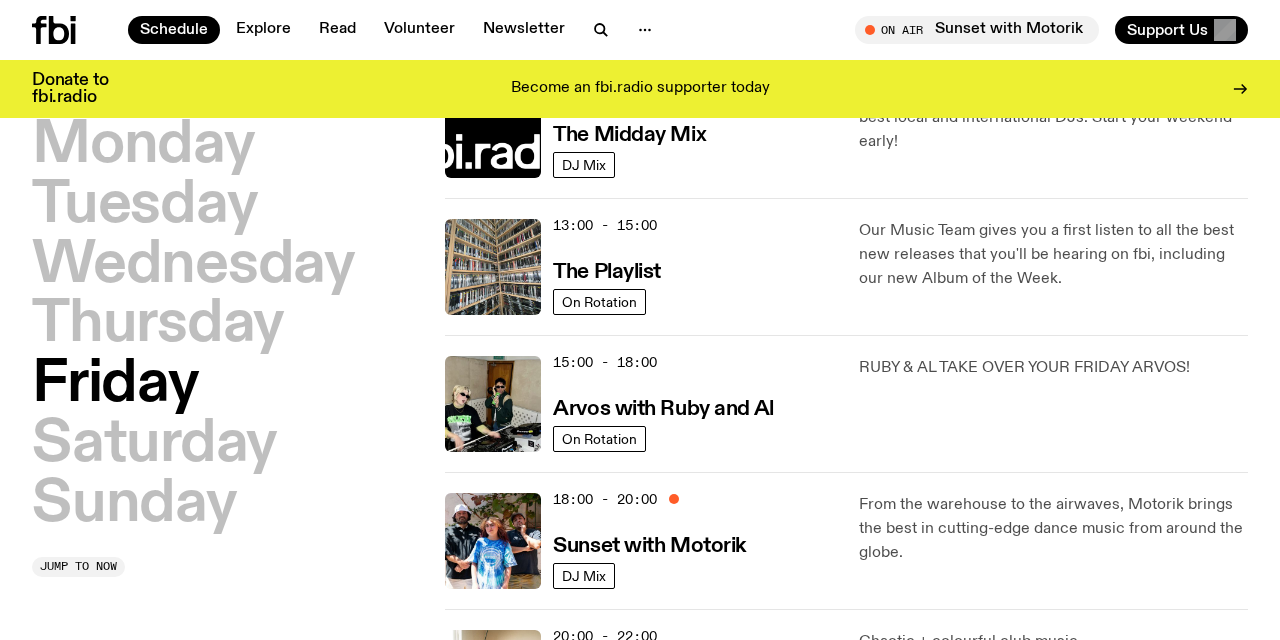 scroll, scrollTop: 533, scrollLeft: 0, axis: vertical 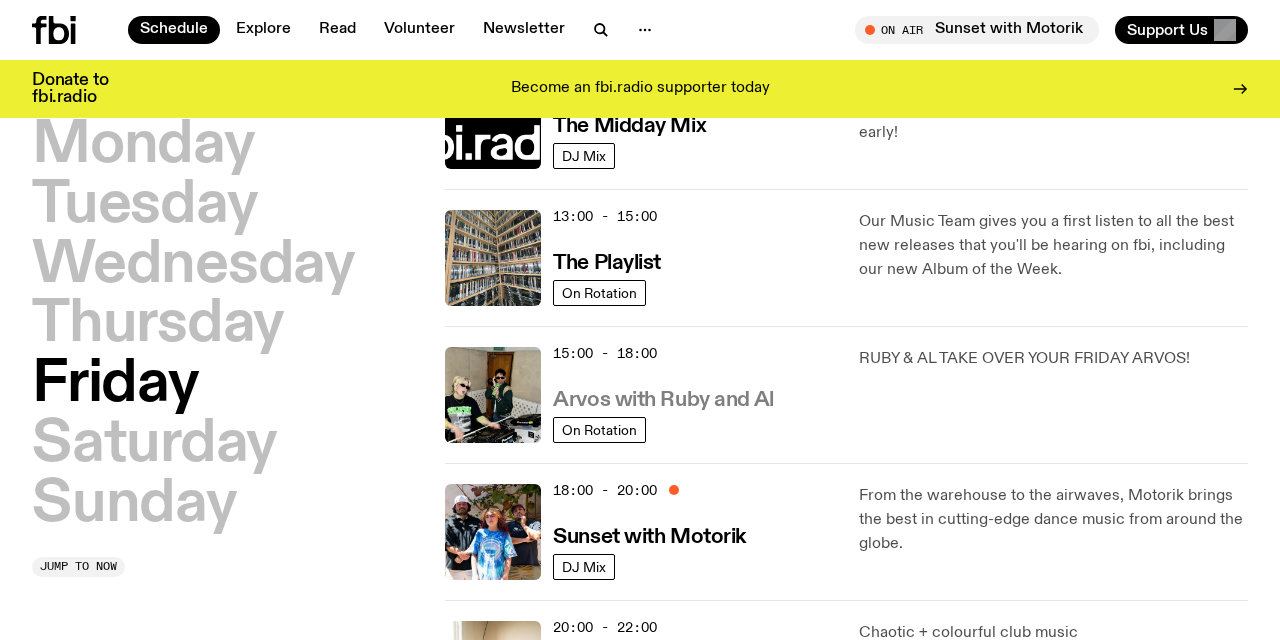 click on "Arvos with Ruby and Al" at bounding box center (663, 400) 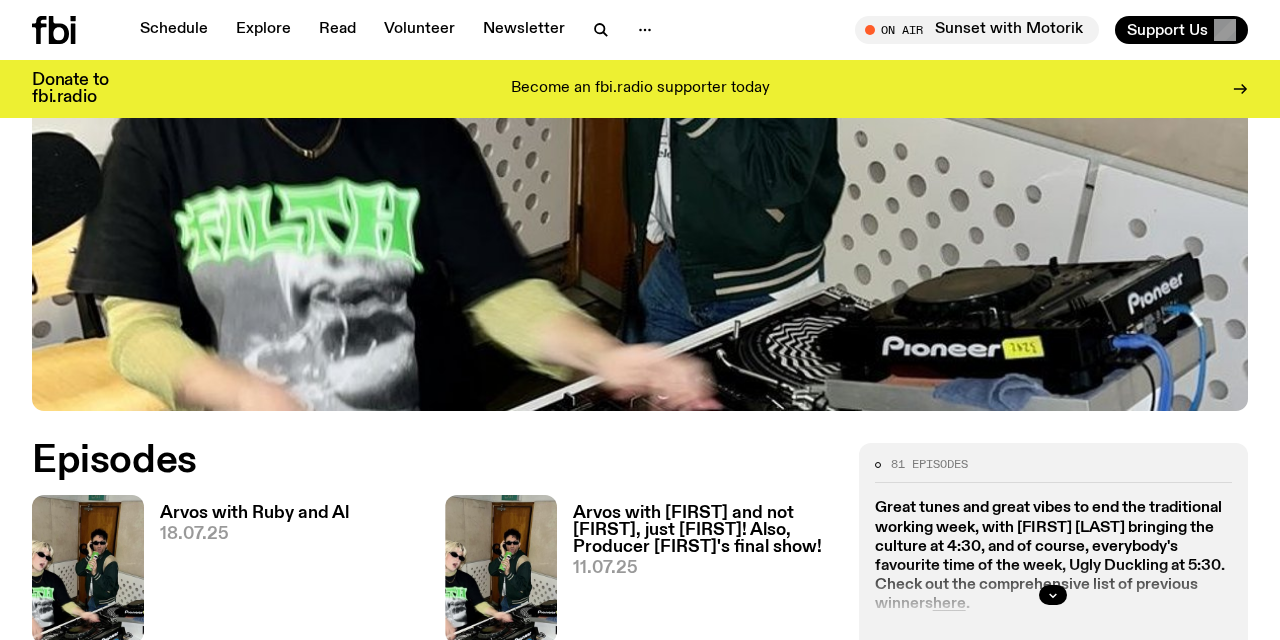 scroll, scrollTop: 564, scrollLeft: 0, axis: vertical 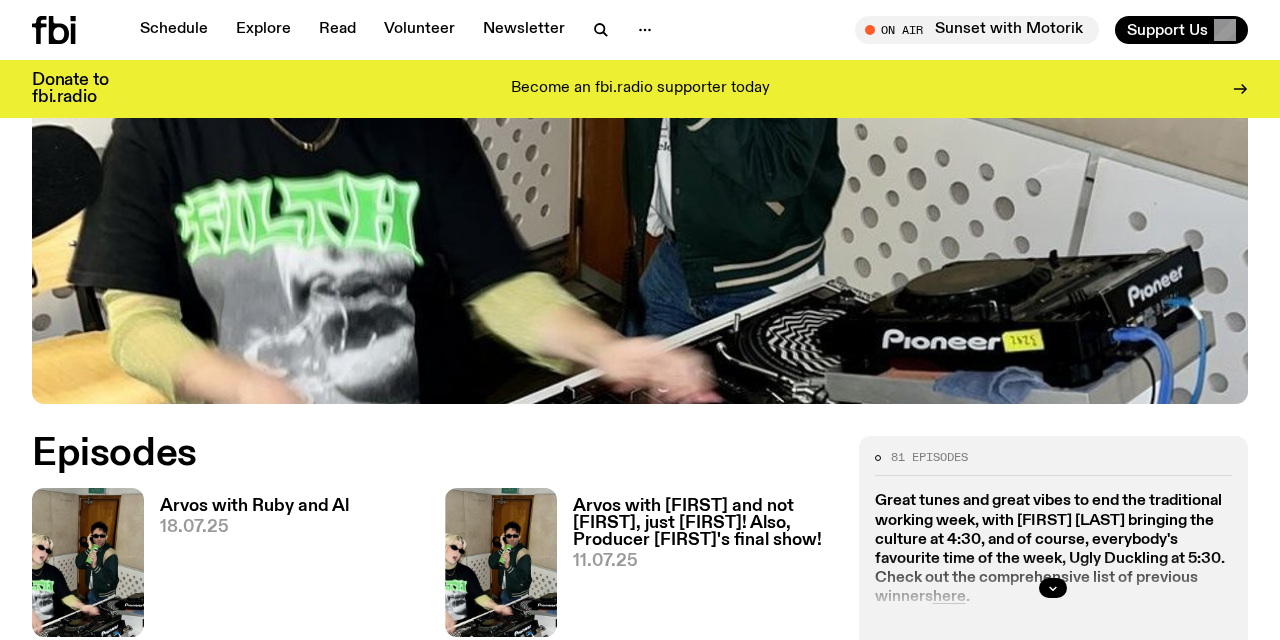 click on "Arvos with Ruby and Al" at bounding box center (254, 506) 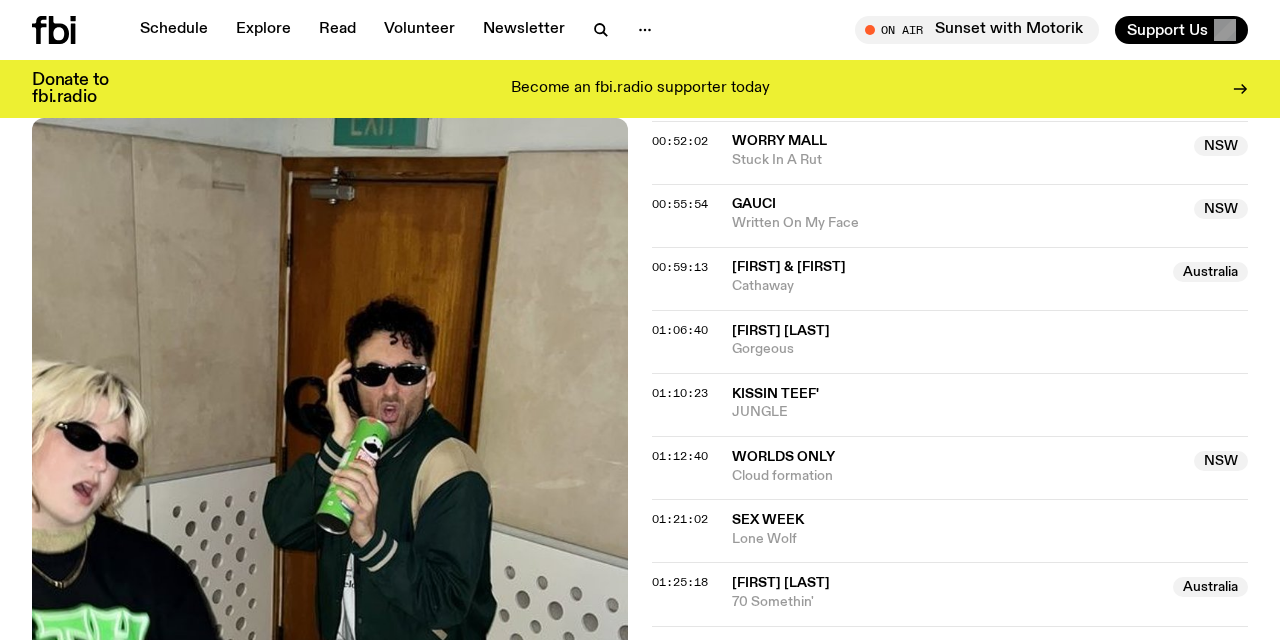 scroll, scrollTop: 1436, scrollLeft: 0, axis: vertical 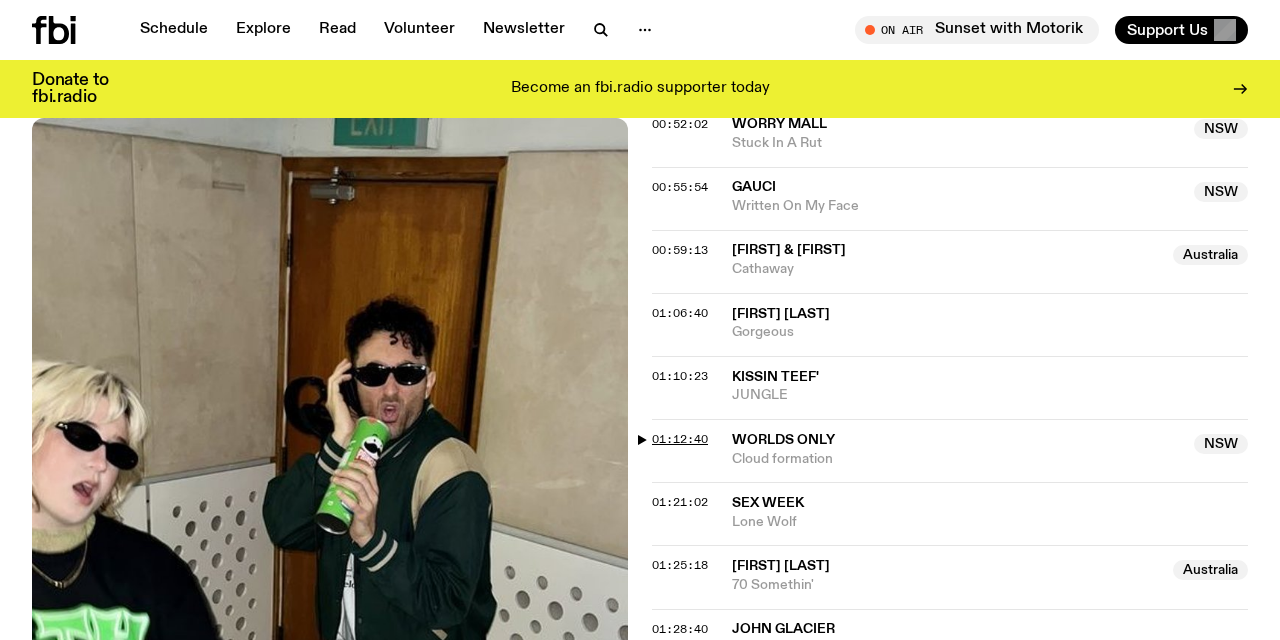 click on "01:12:40" at bounding box center [680, 439] 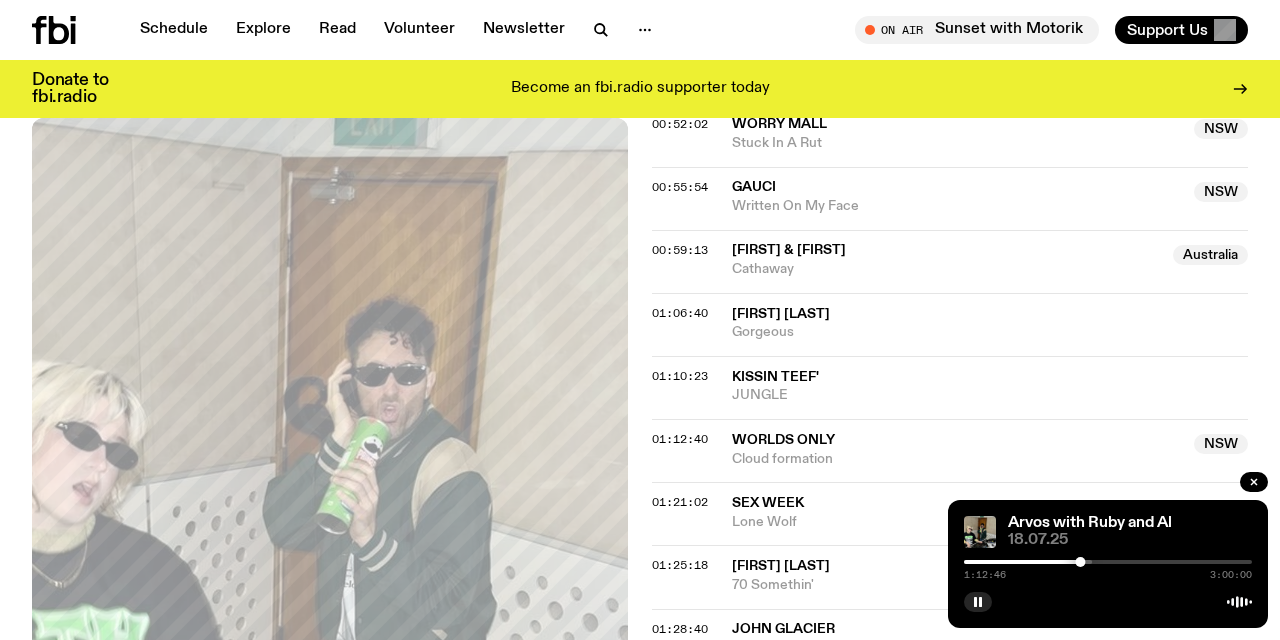 click at bounding box center (1108, 562) 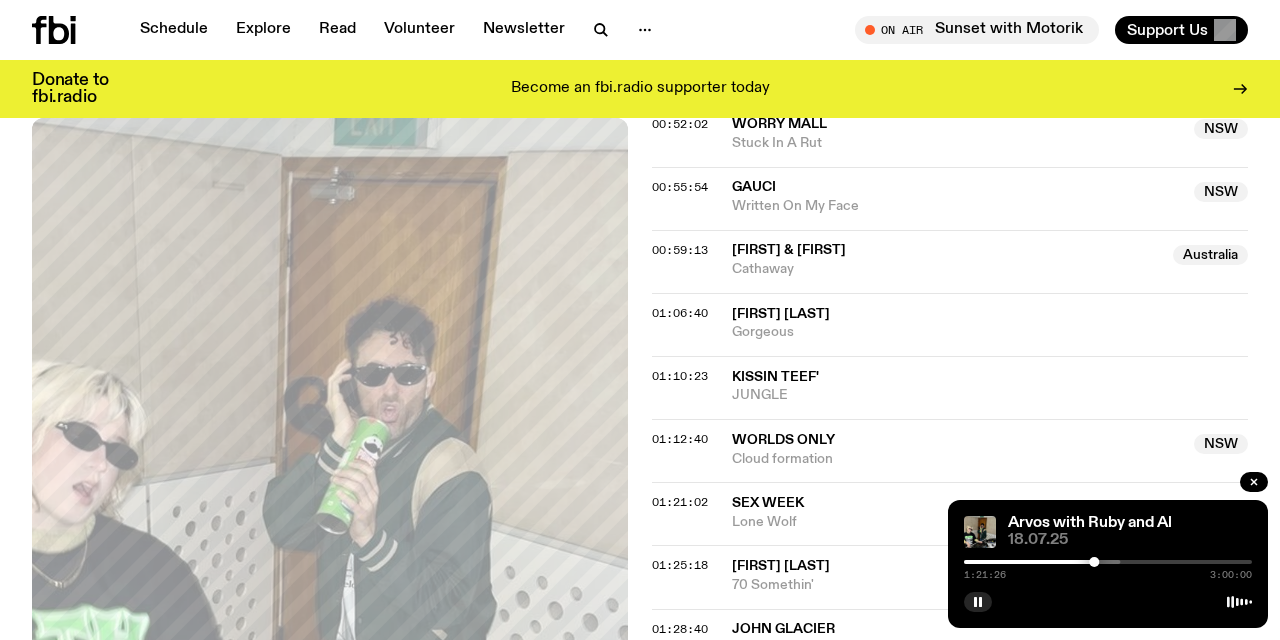 click at bounding box center (950, 562) 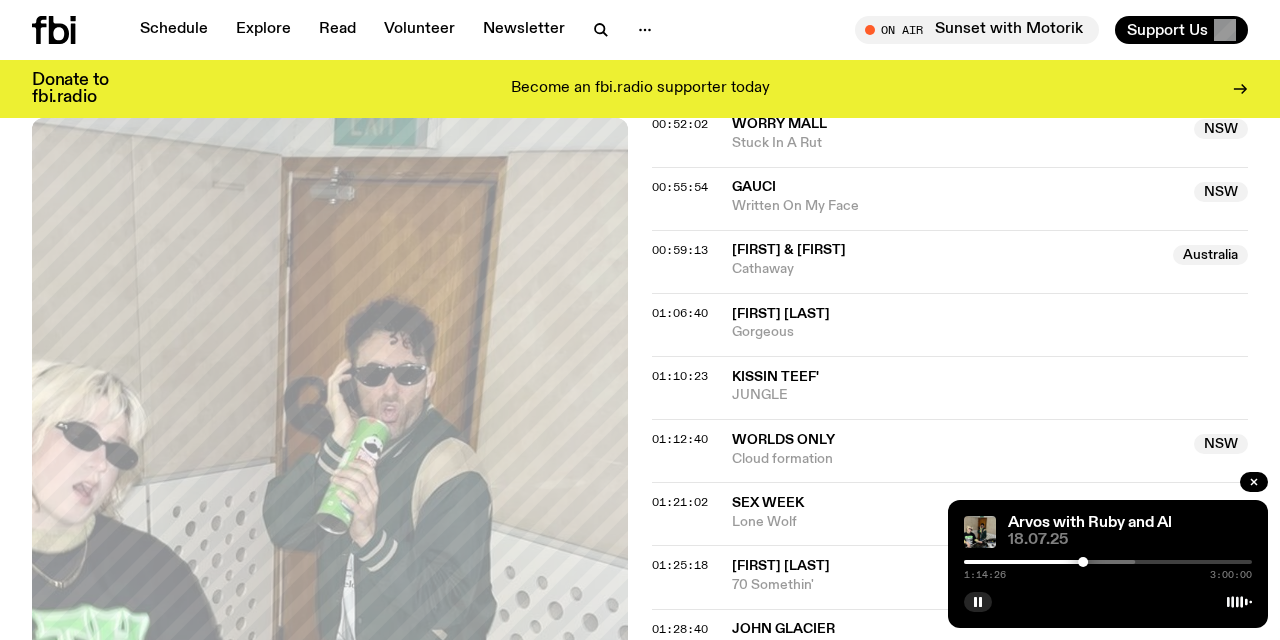 click at bounding box center (991, 562) 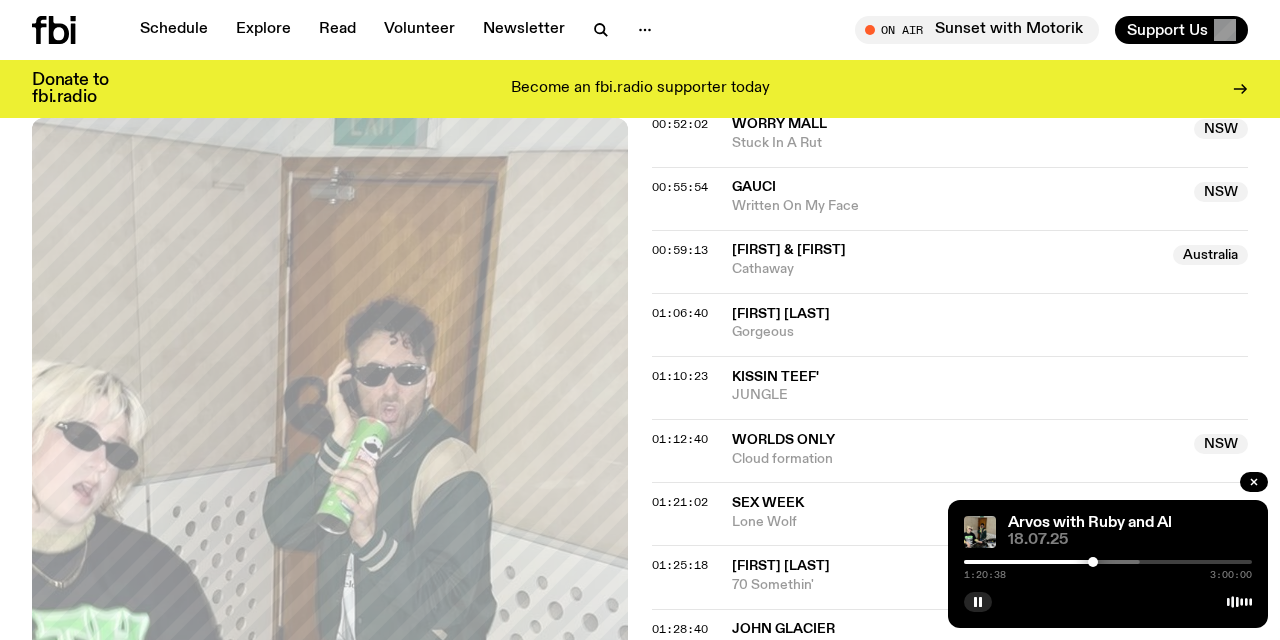 click on "1:20:38 3:00:00" at bounding box center (1108, 568) 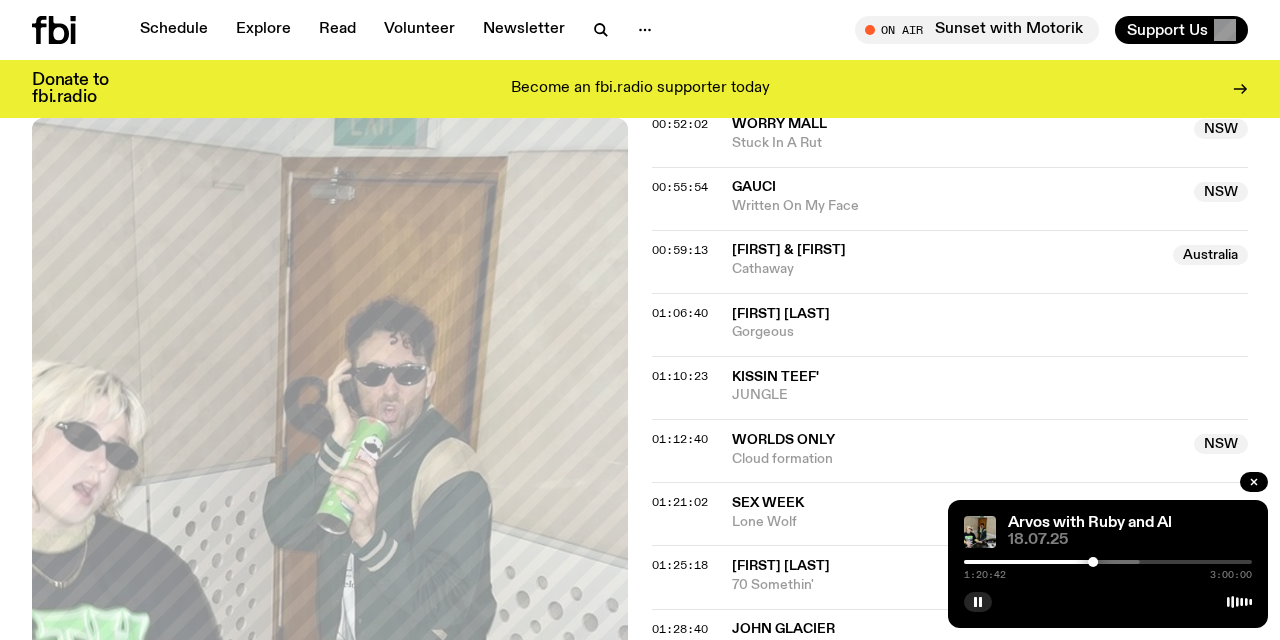 click at bounding box center [996, 562] 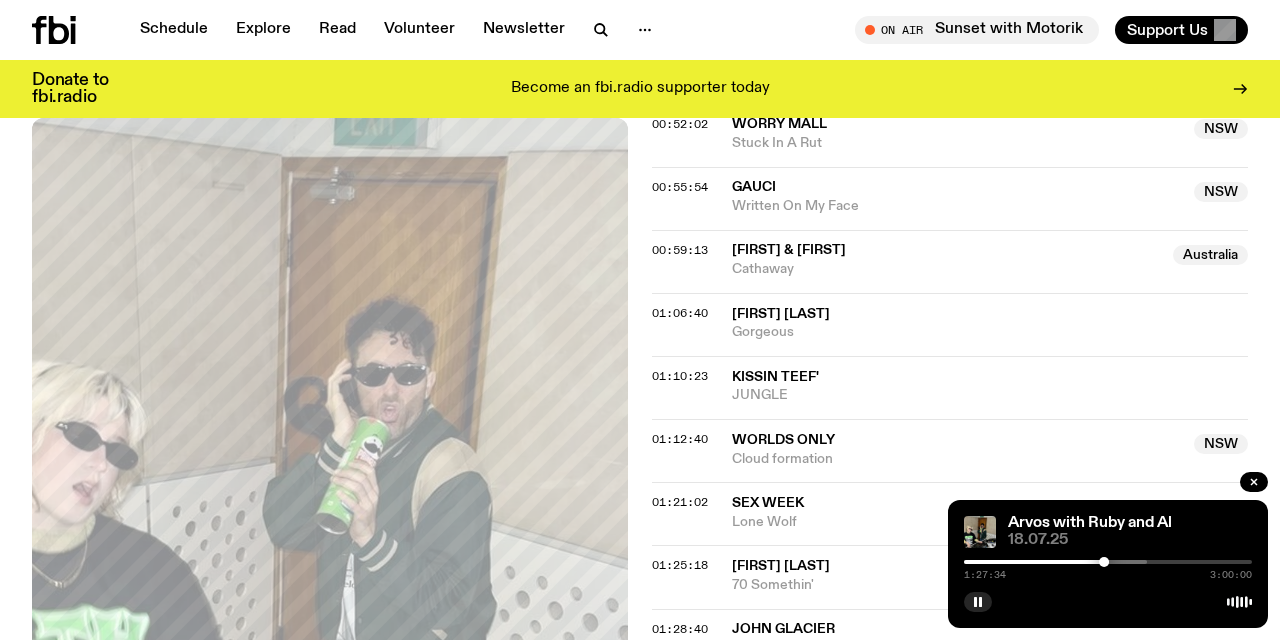 click at bounding box center (1003, 562) 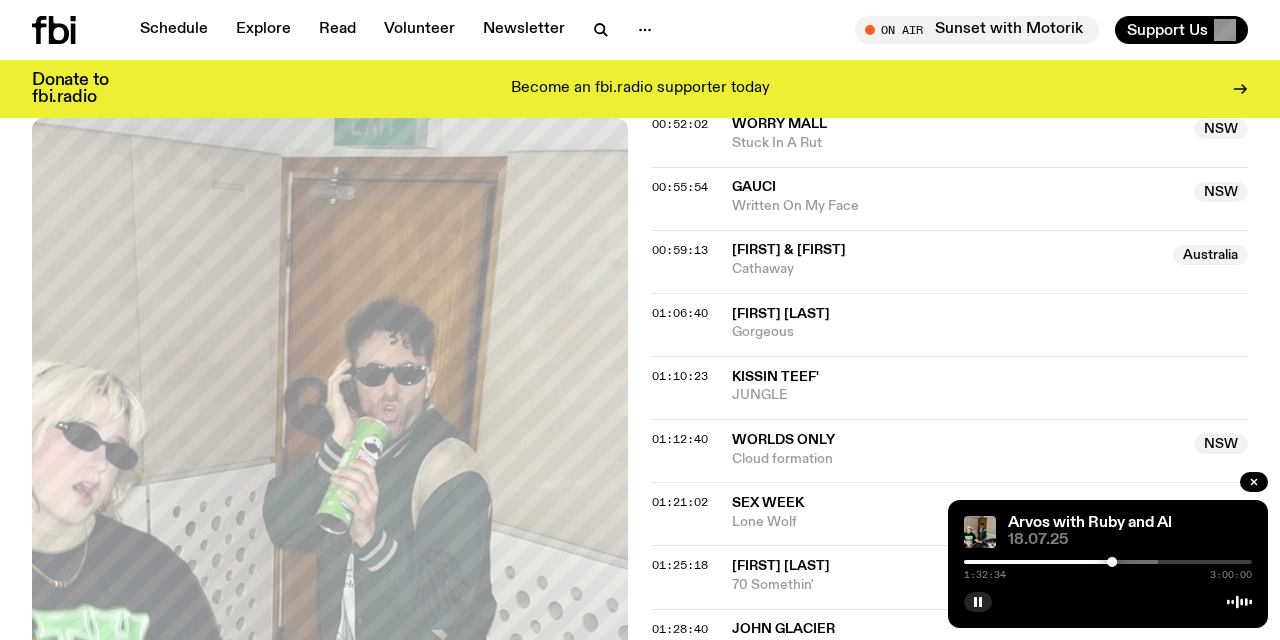 click on "1:32:34 3:00:00" at bounding box center (1108, 568) 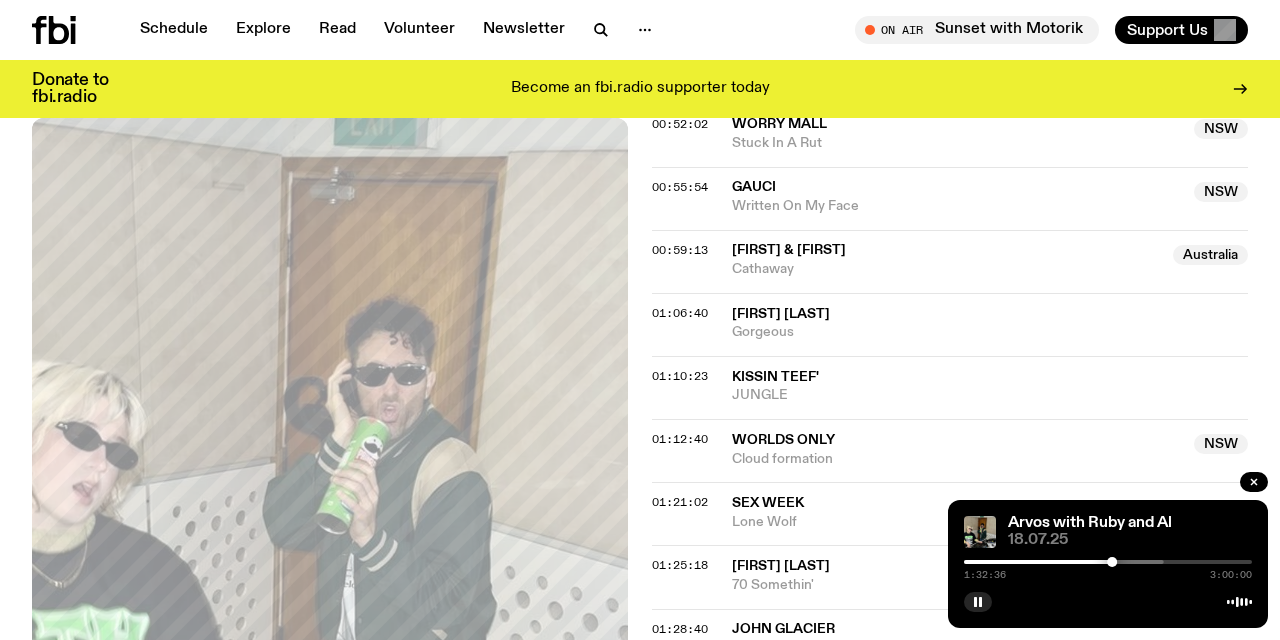 click at bounding box center (968, 562) 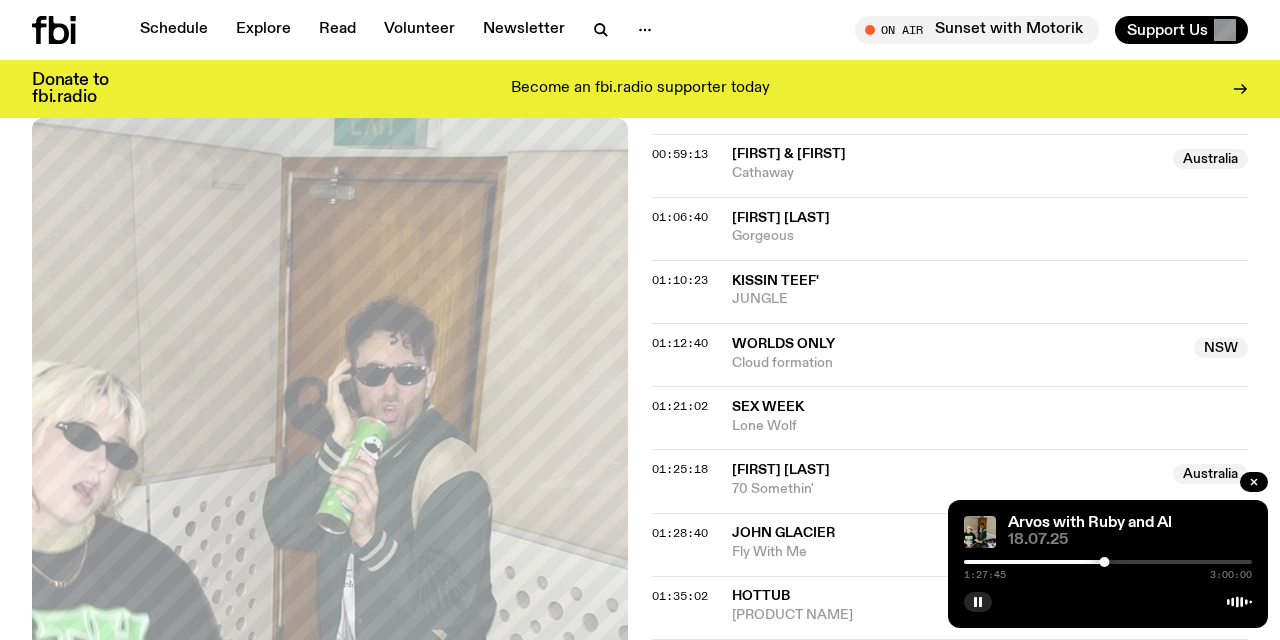 scroll, scrollTop: 1643, scrollLeft: 0, axis: vertical 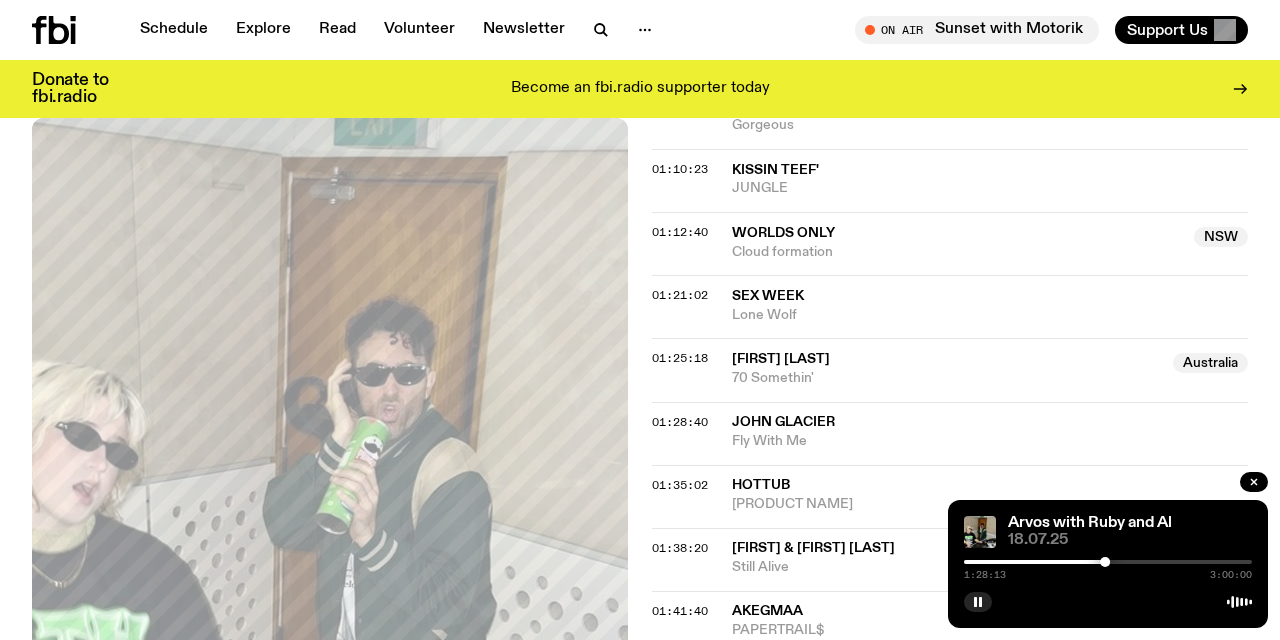 click at bounding box center (1108, 562) 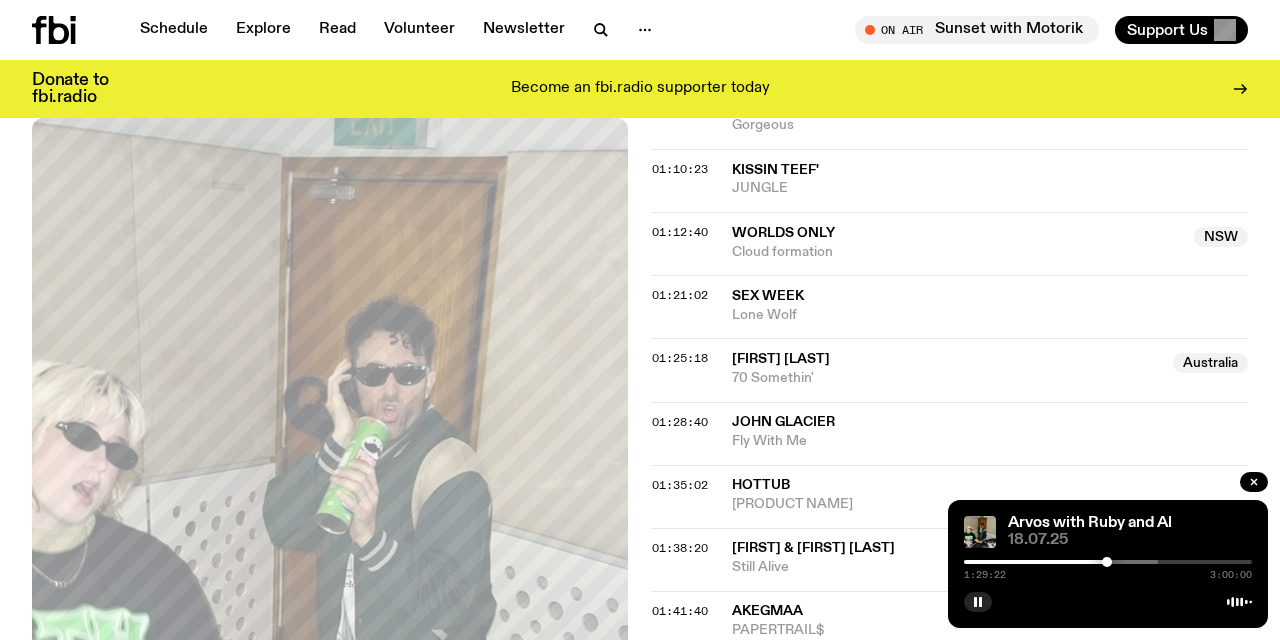 click at bounding box center (1107, 562) 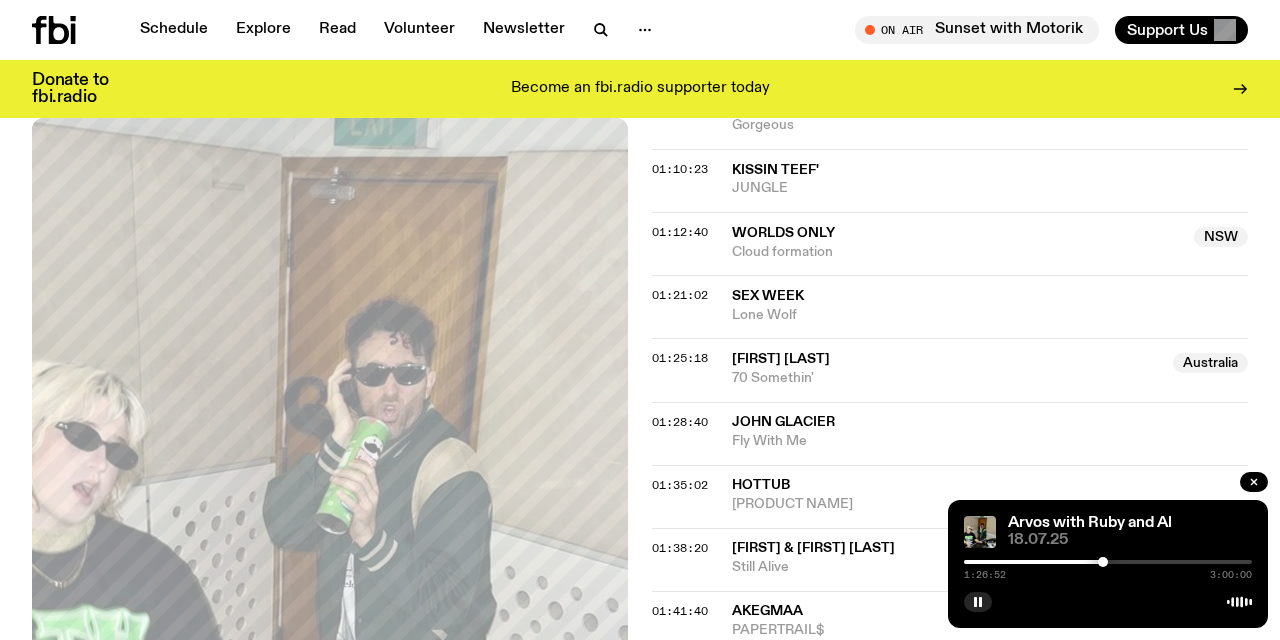 click at bounding box center (1103, 562) 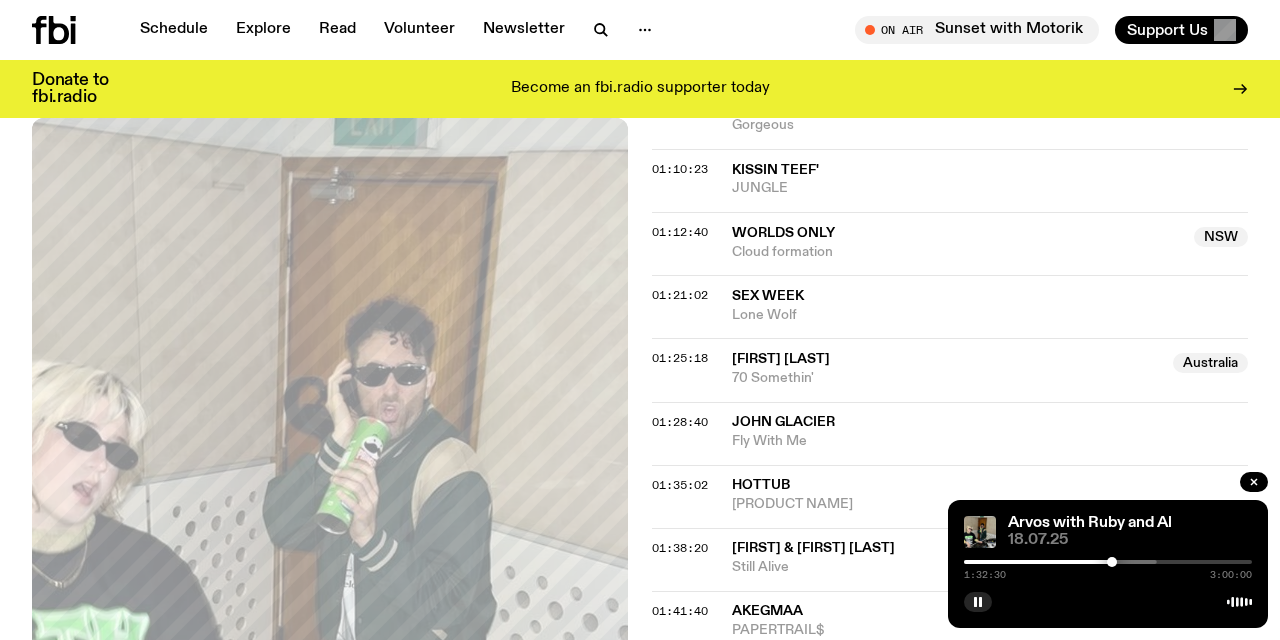 click at bounding box center (1112, 562) 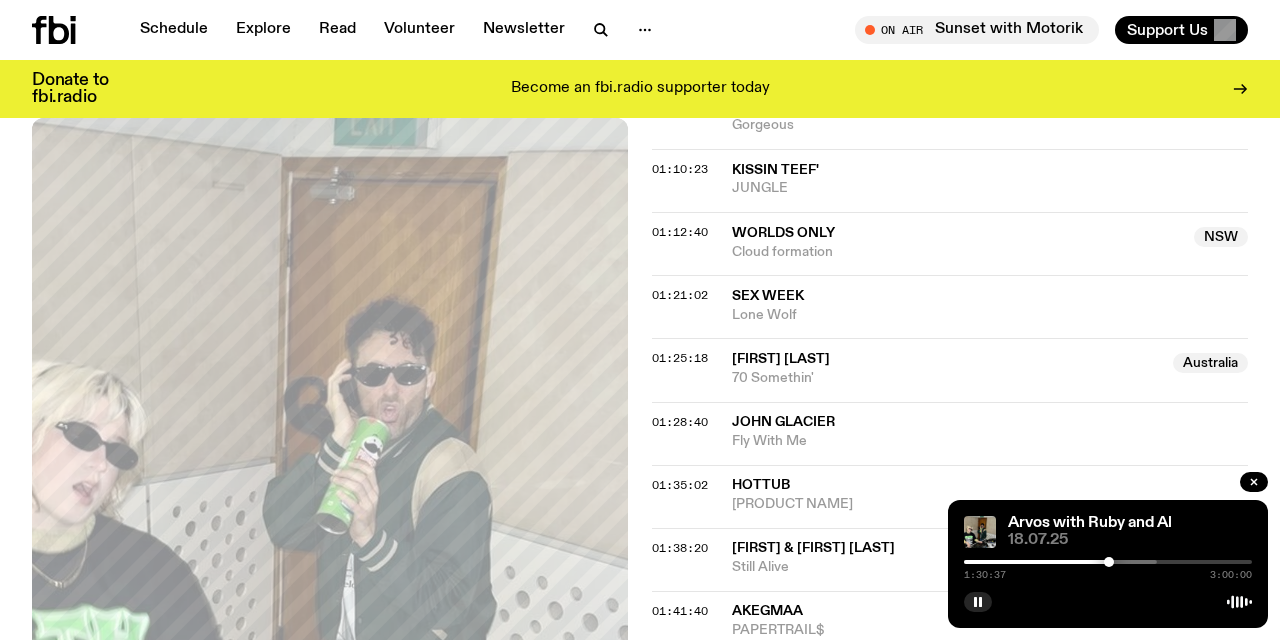 click at bounding box center [1109, 562] 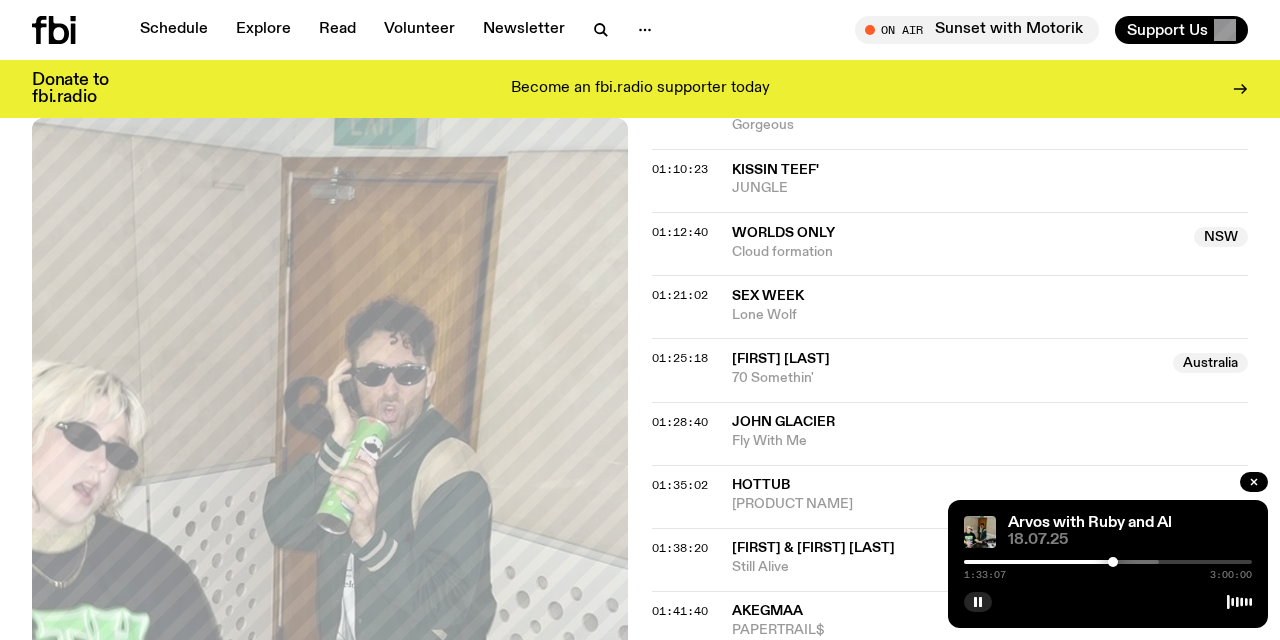 click at bounding box center [1113, 562] 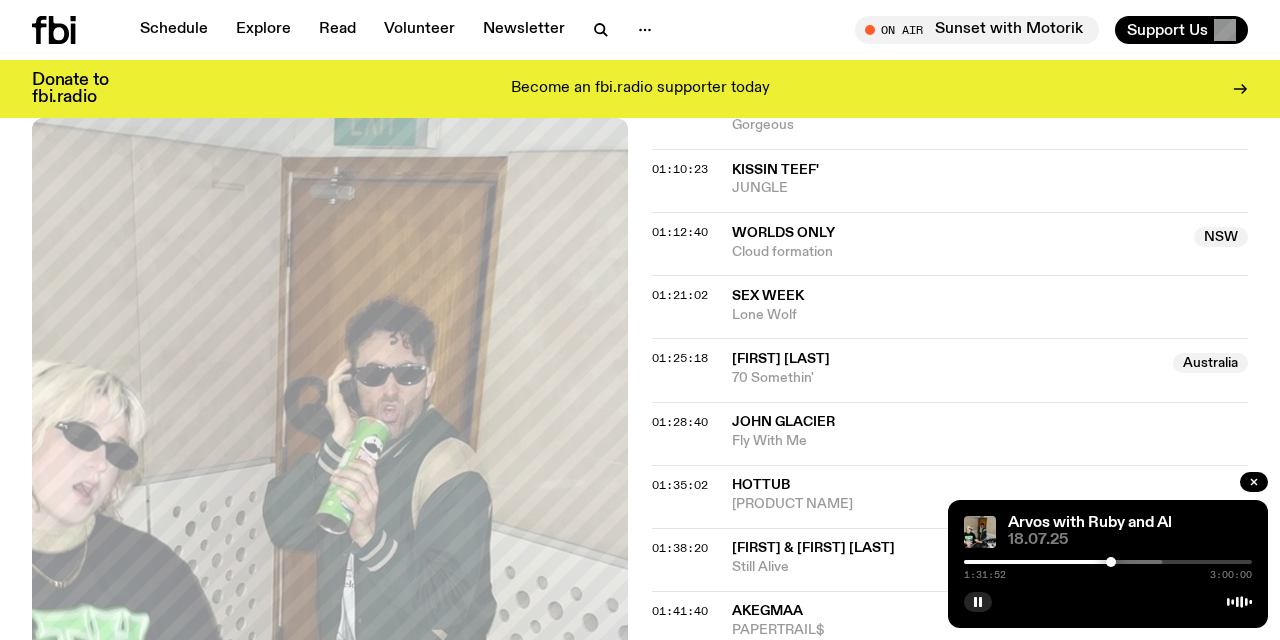 click at bounding box center [1111, 562] 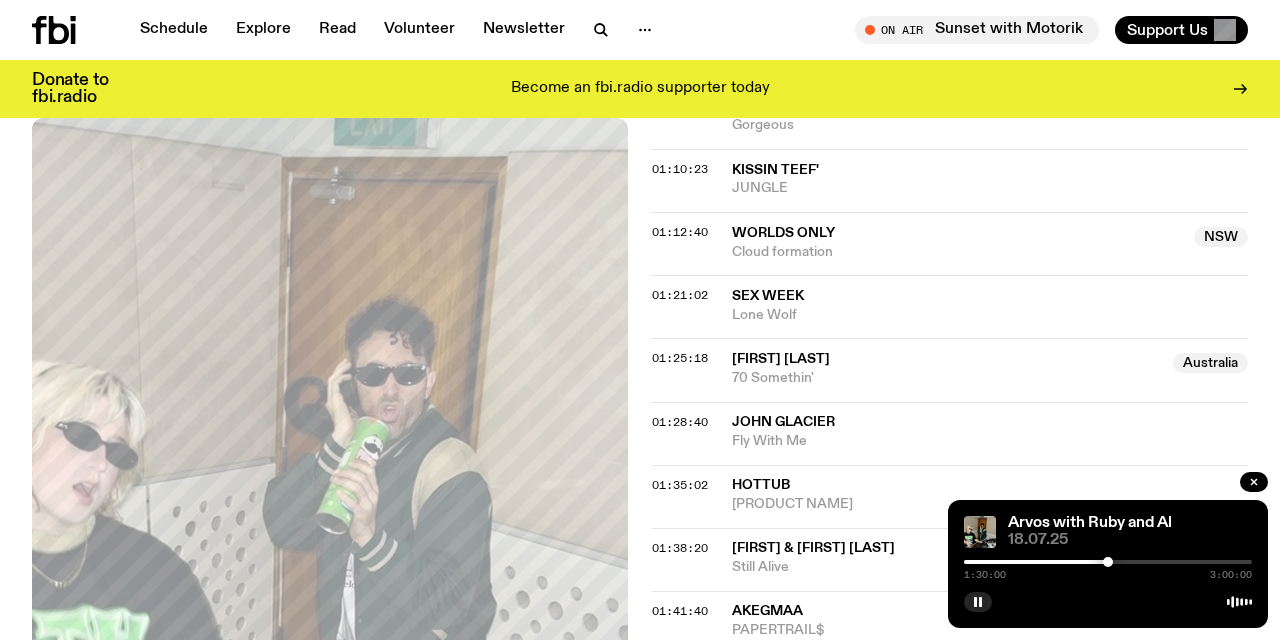 click at bounding box center (1108, 562) 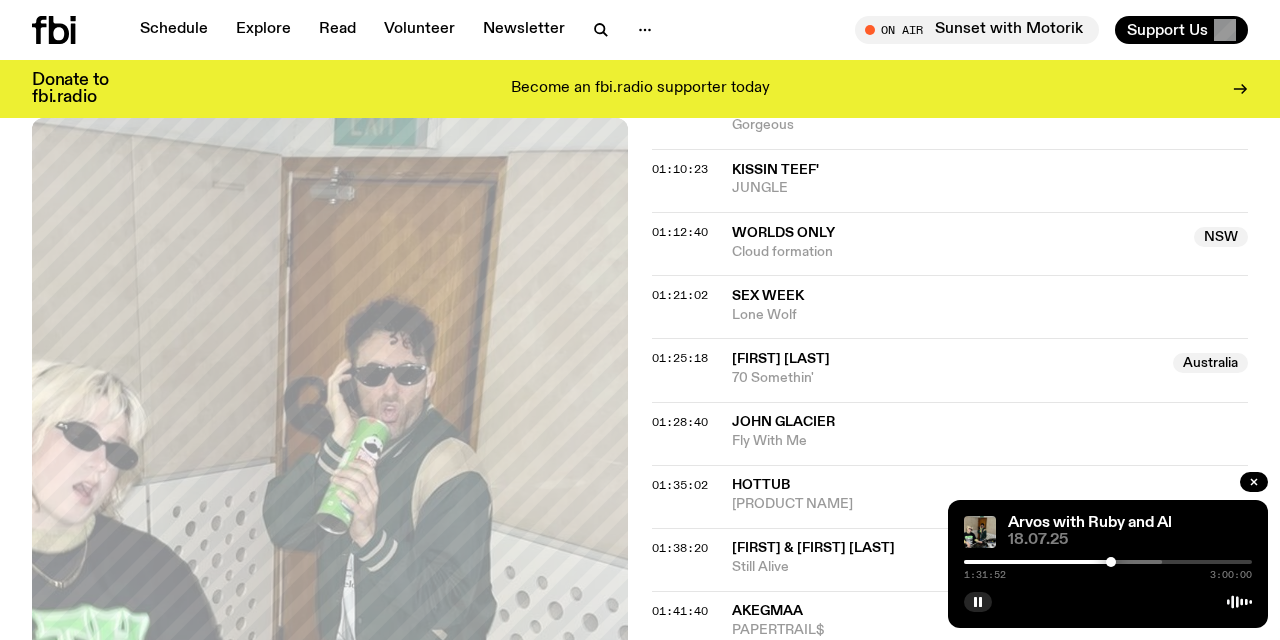 click at bounding box center [1111, 562] 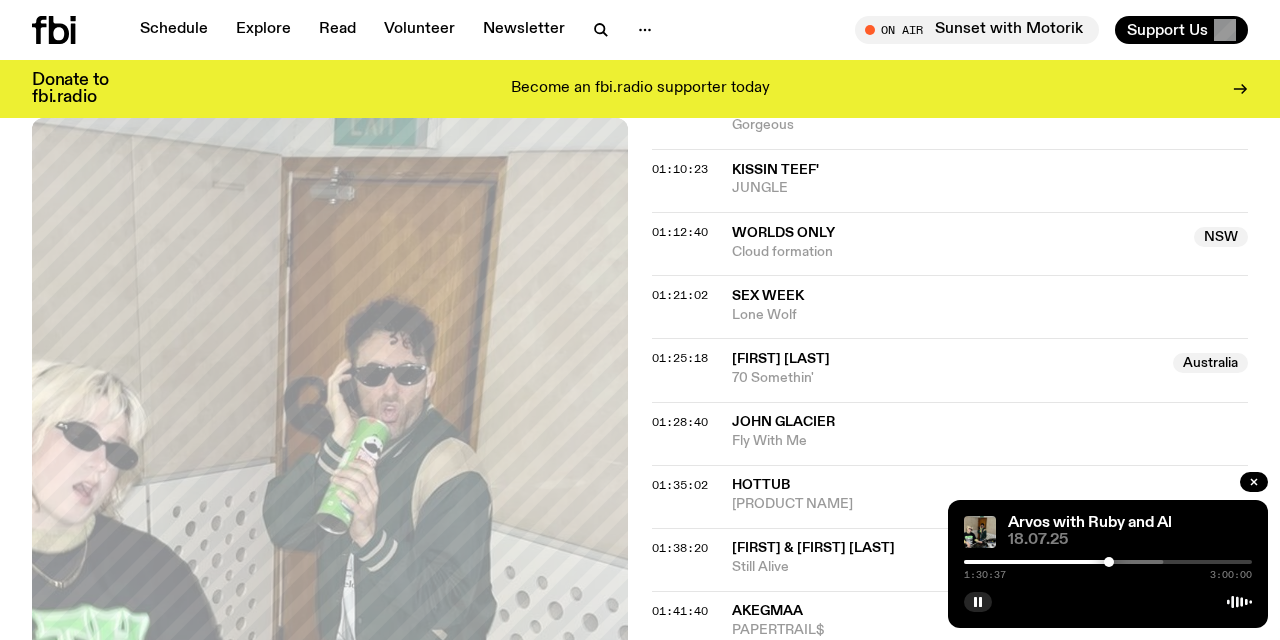 click at bounding box center (1109, 562) 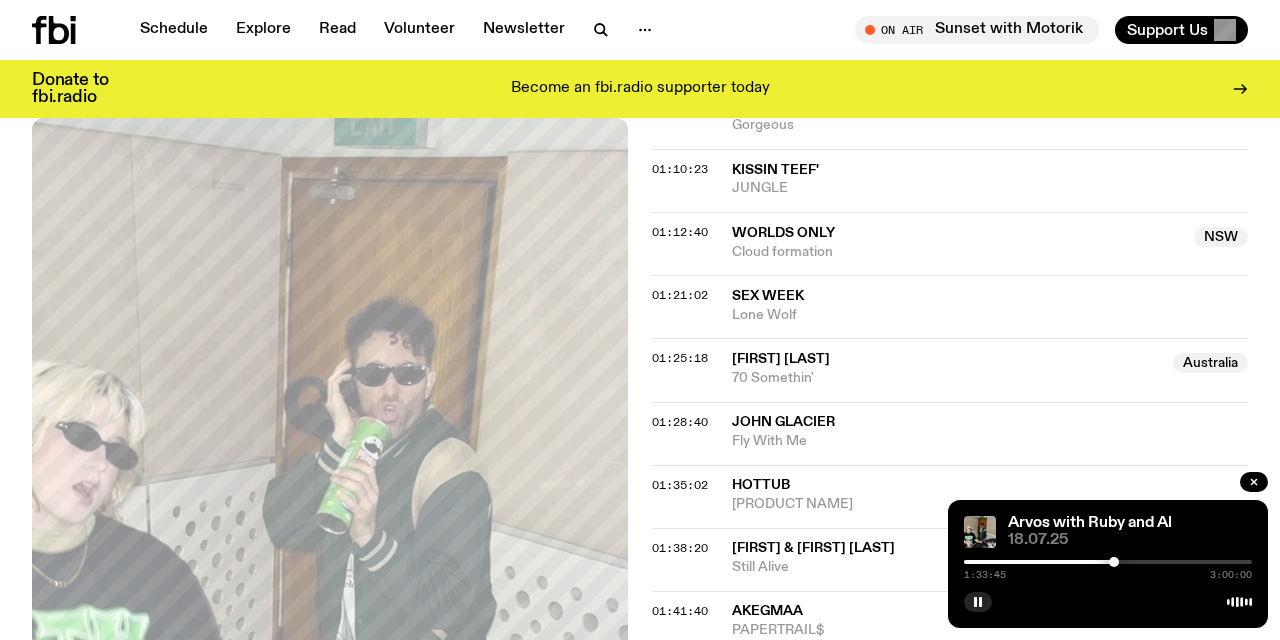 click at bounding box center (1114, 562) 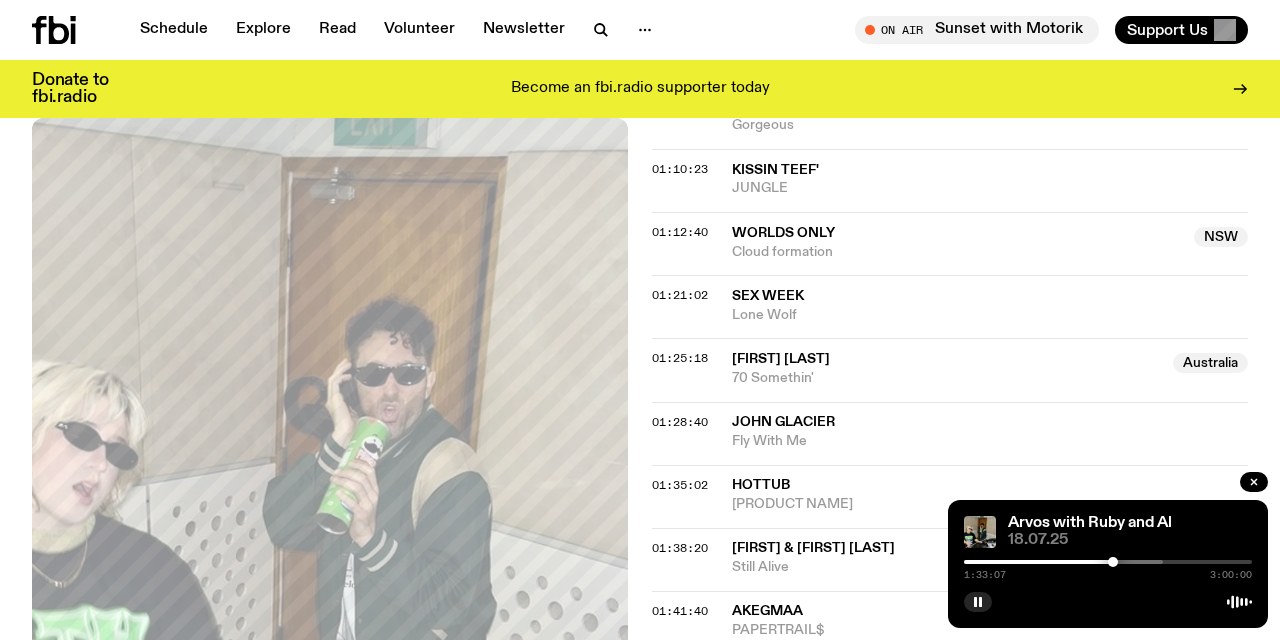 click at bounding box center (1113, 562) 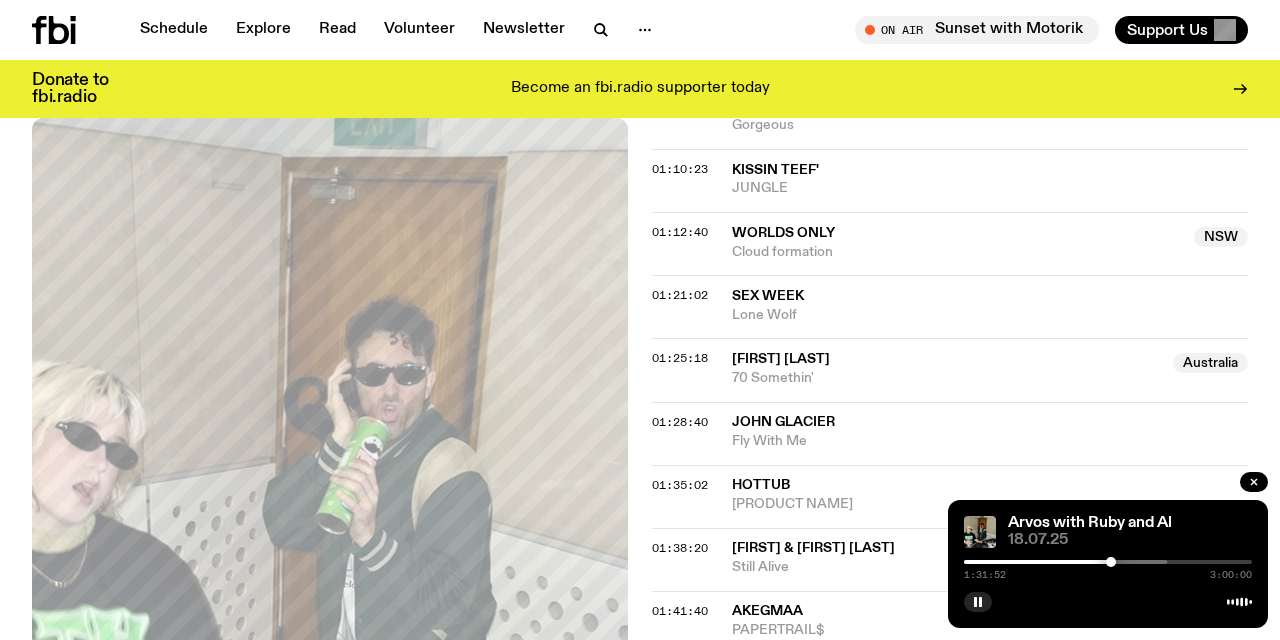 click at bounding box center [1111, 562] 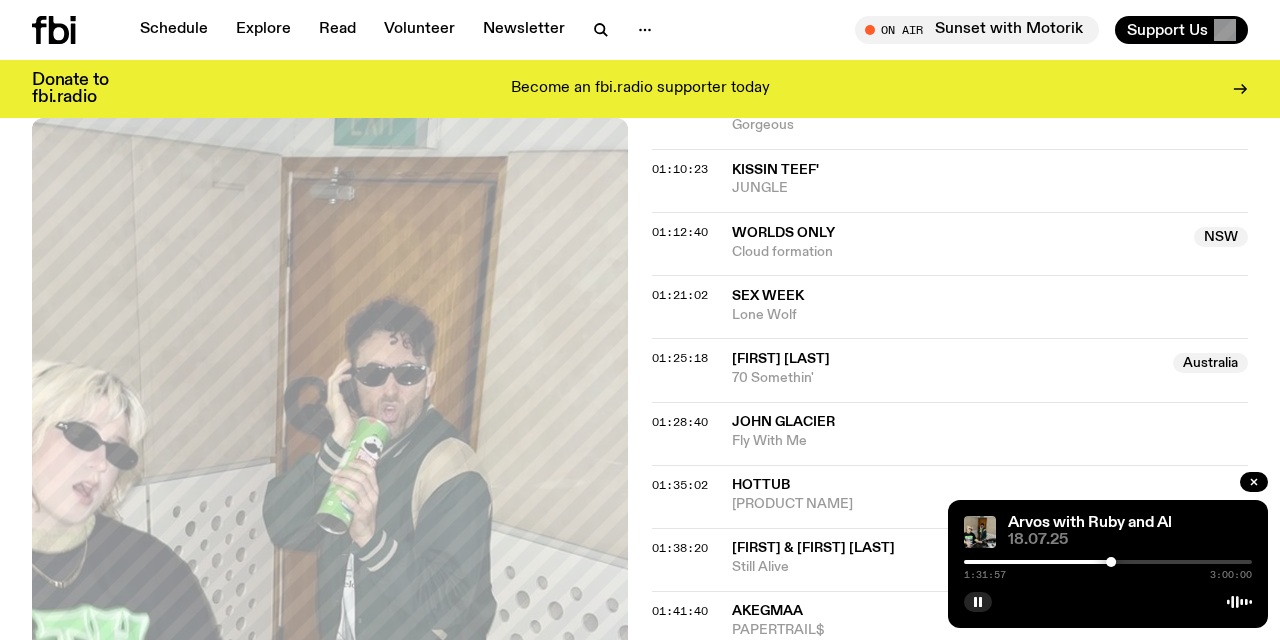 click at bounding box center (1111, 562) 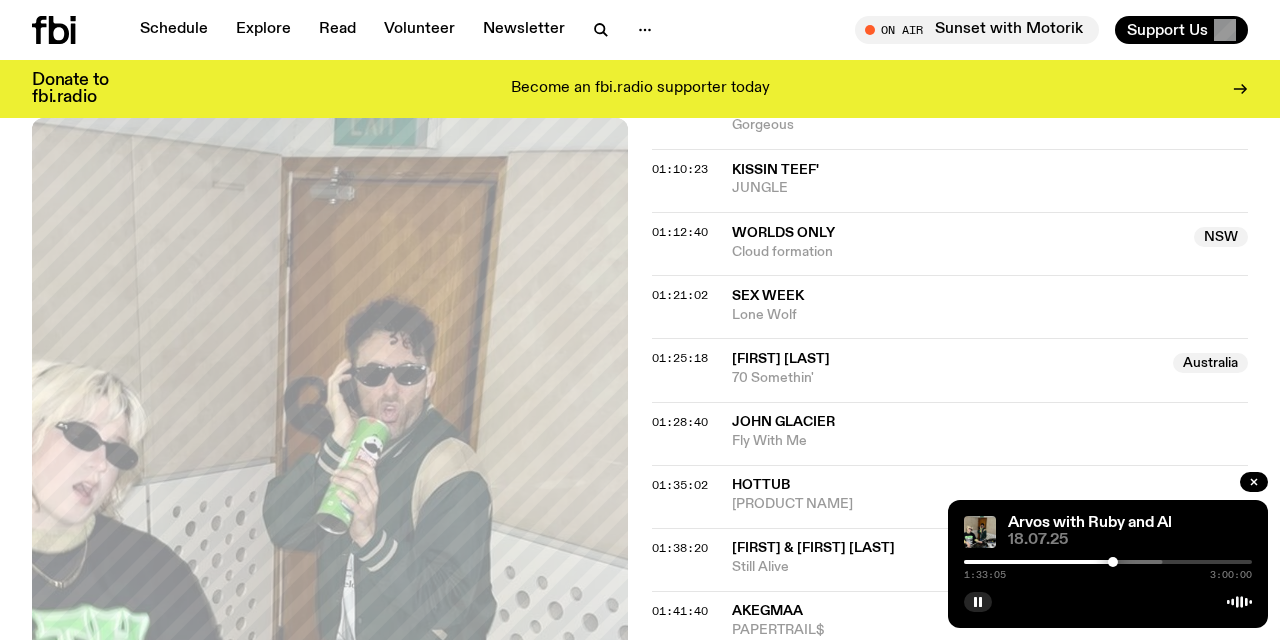 click on "[NUMBER] [GENERAL TERM] [GENERAL TERM]" 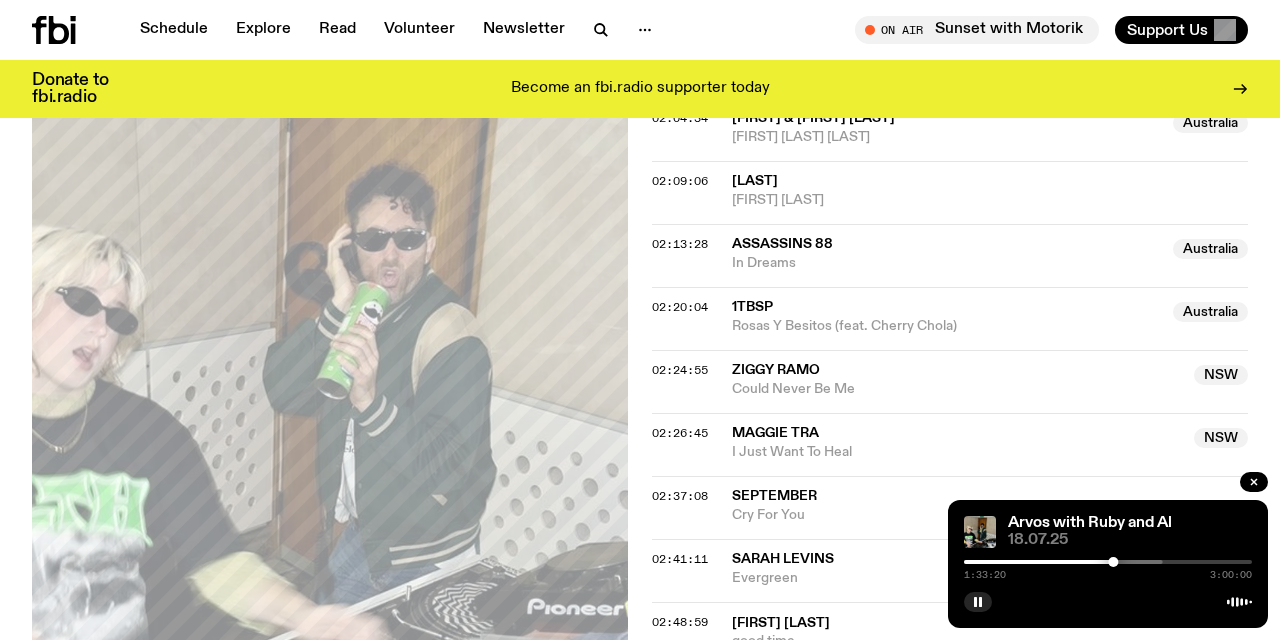 scroll, scrollTop: 2436, scrollLeft: 0, axis: vertical 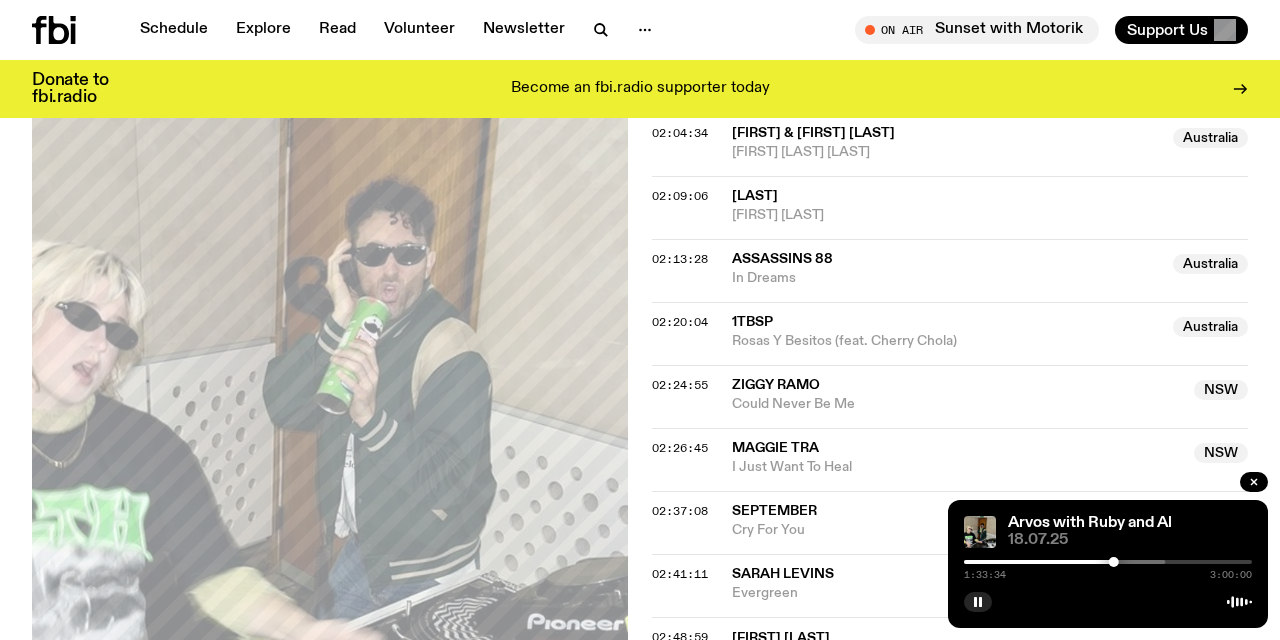 click at bounding box center (1021, 562) 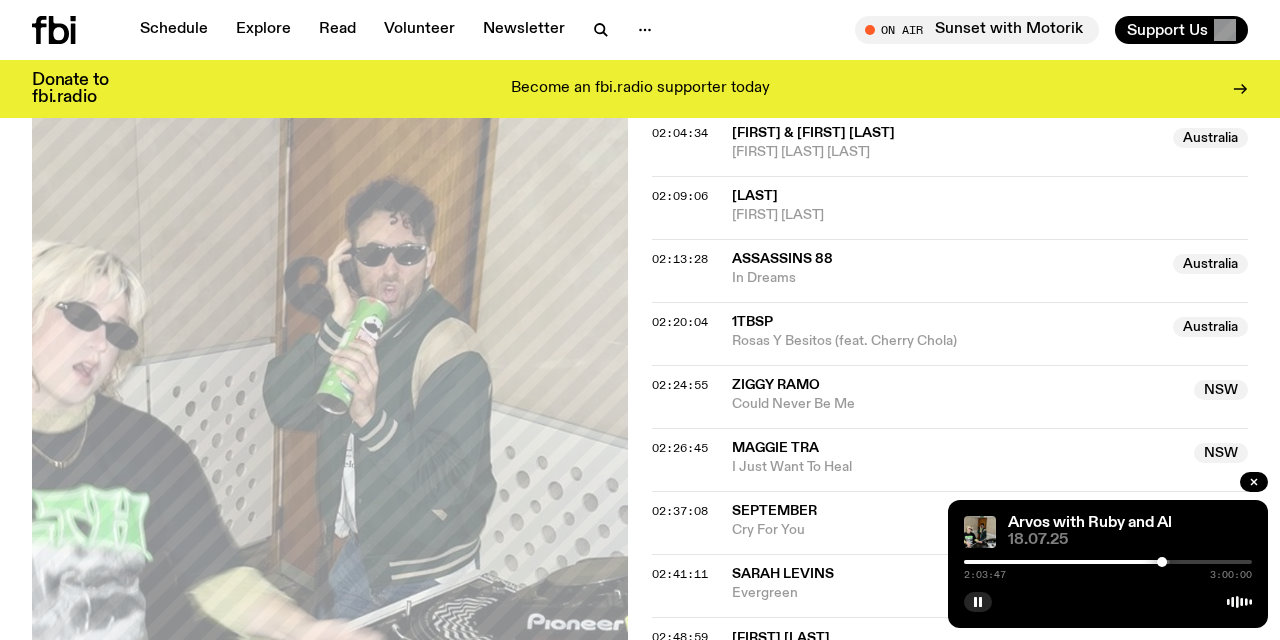 click at bounding box center [1108, 562] 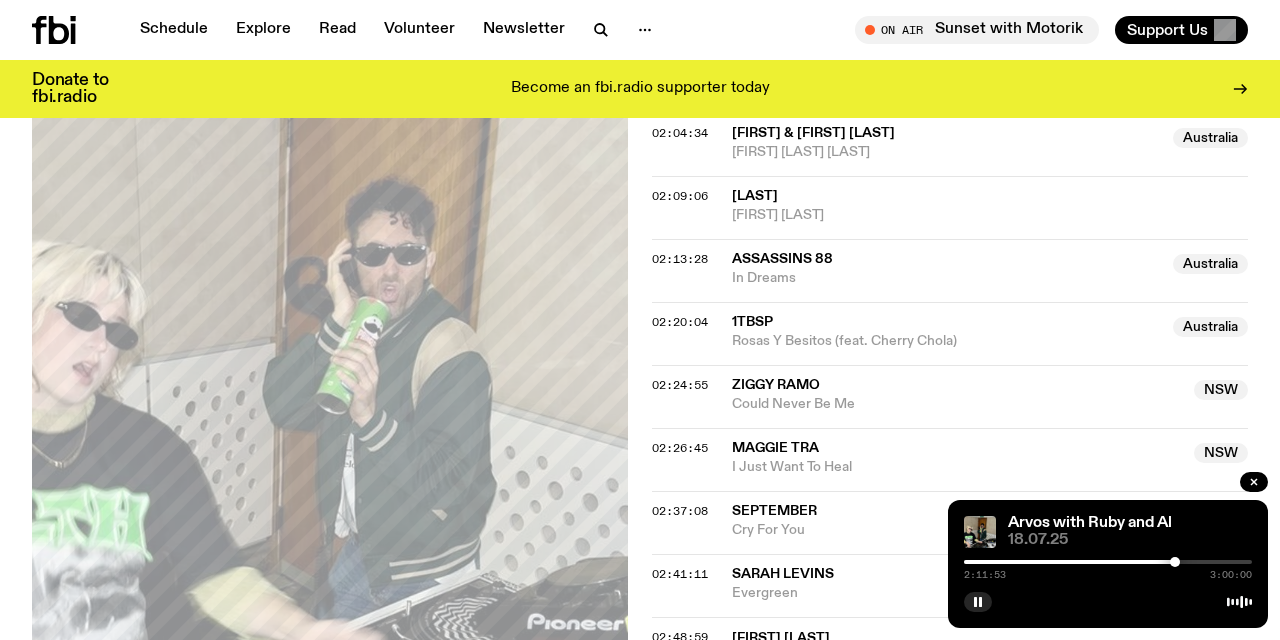 click on "[TIME] [TIME]" at bounding box center [1108, 568] 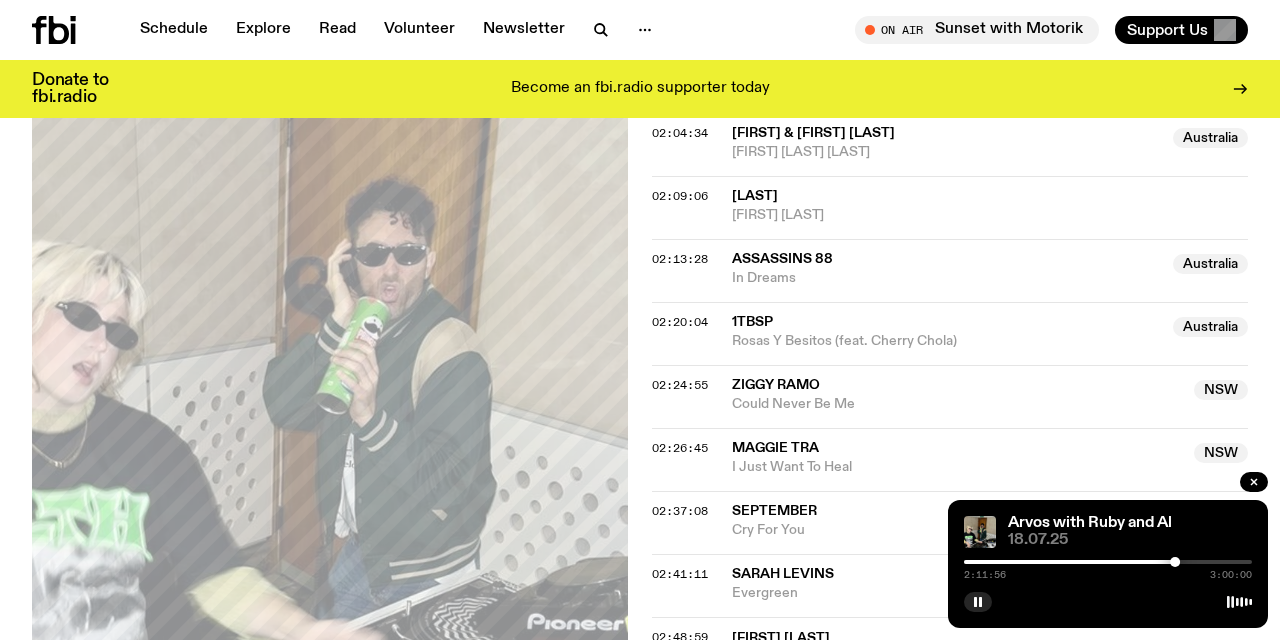 click at bounding box center [1108, 562] 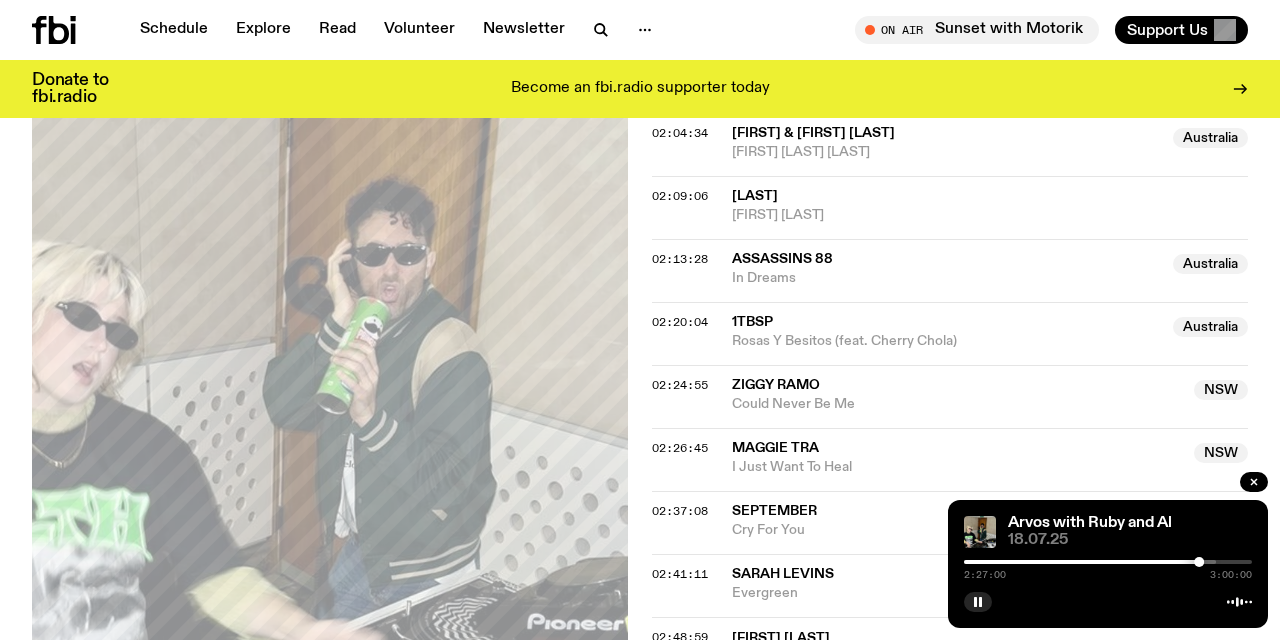click at bounding box center (1072, 562) 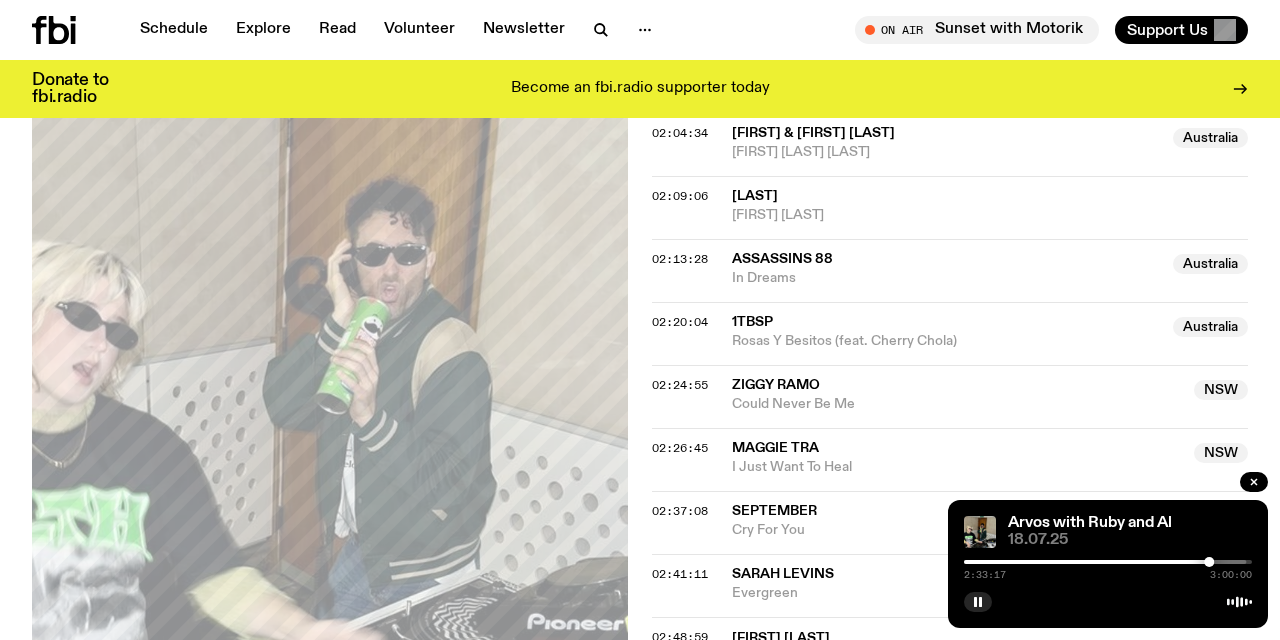 click at bounding box center (1102, 562) 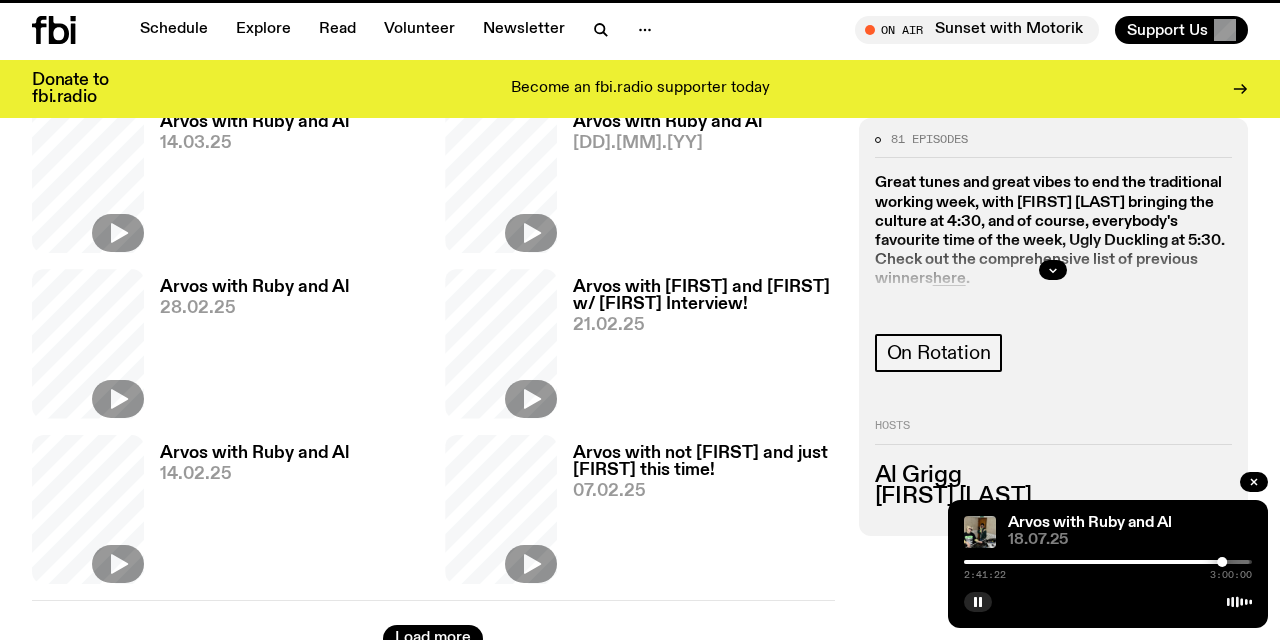 scroll, scrollTop: 564, scrollLeft: 0, axis: vertical 